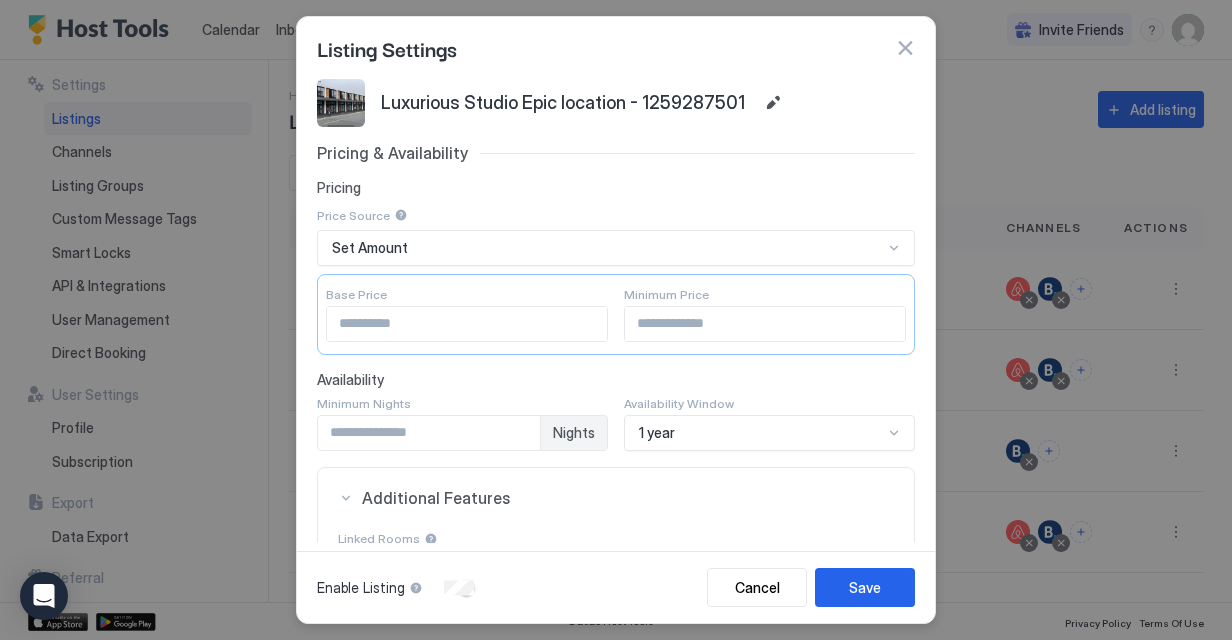 scroll, scrollTop: 0, scrollLeft: 0, axis: both 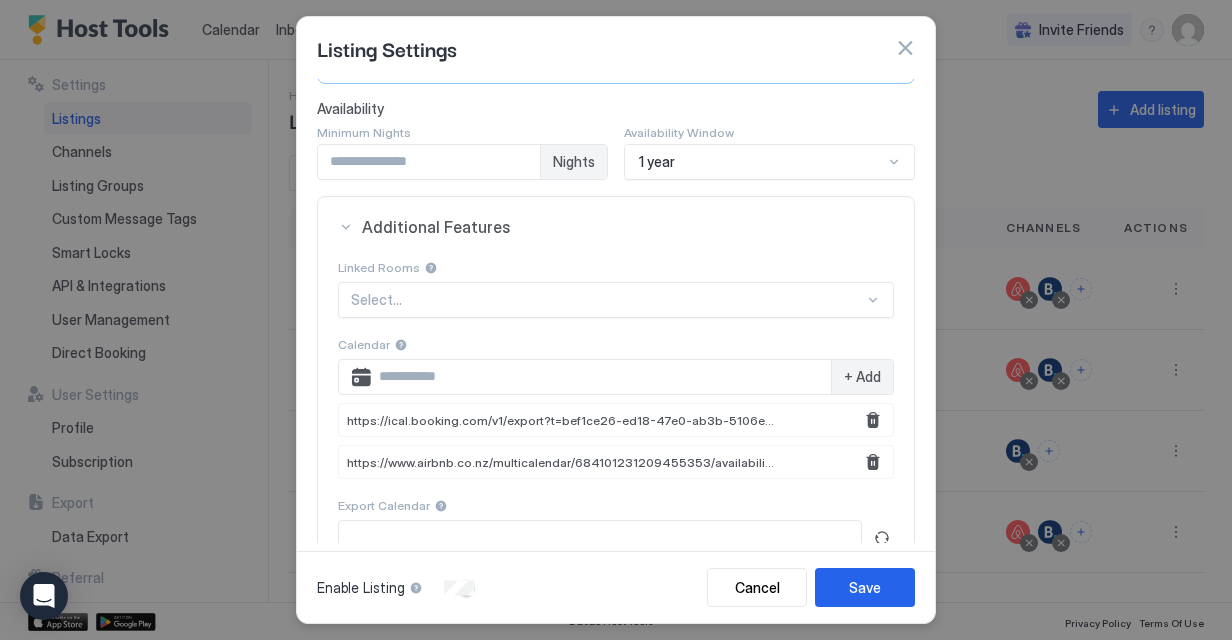 click on "+ Add" at bounding box center (862, 377) 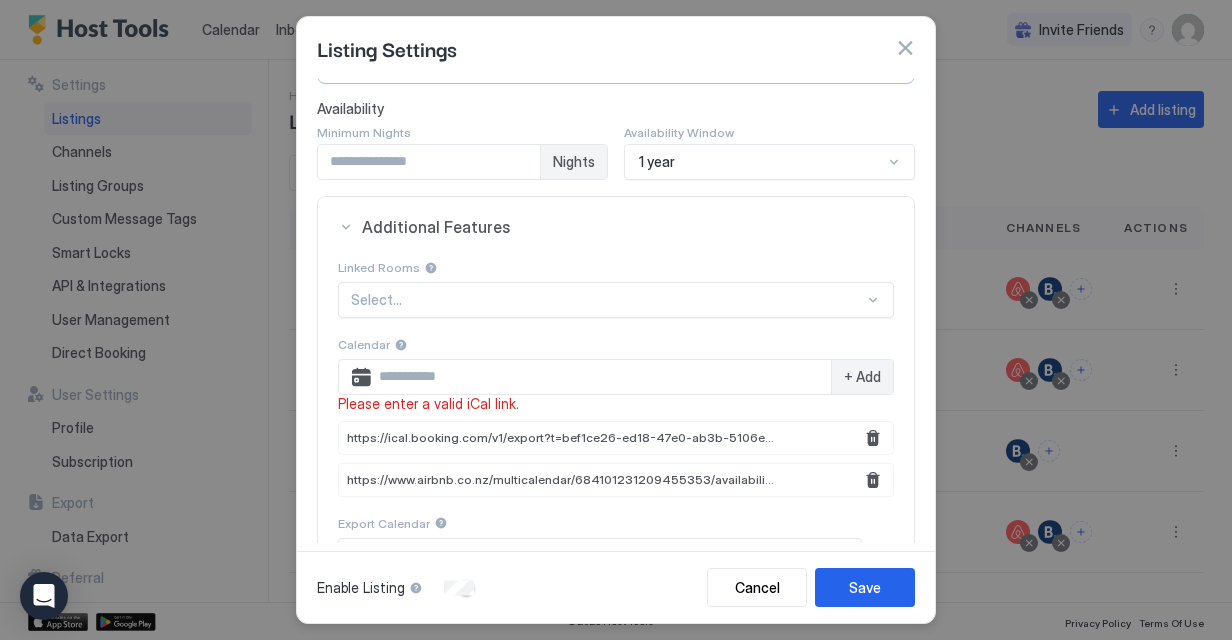 click at bounding box center (601, 377) 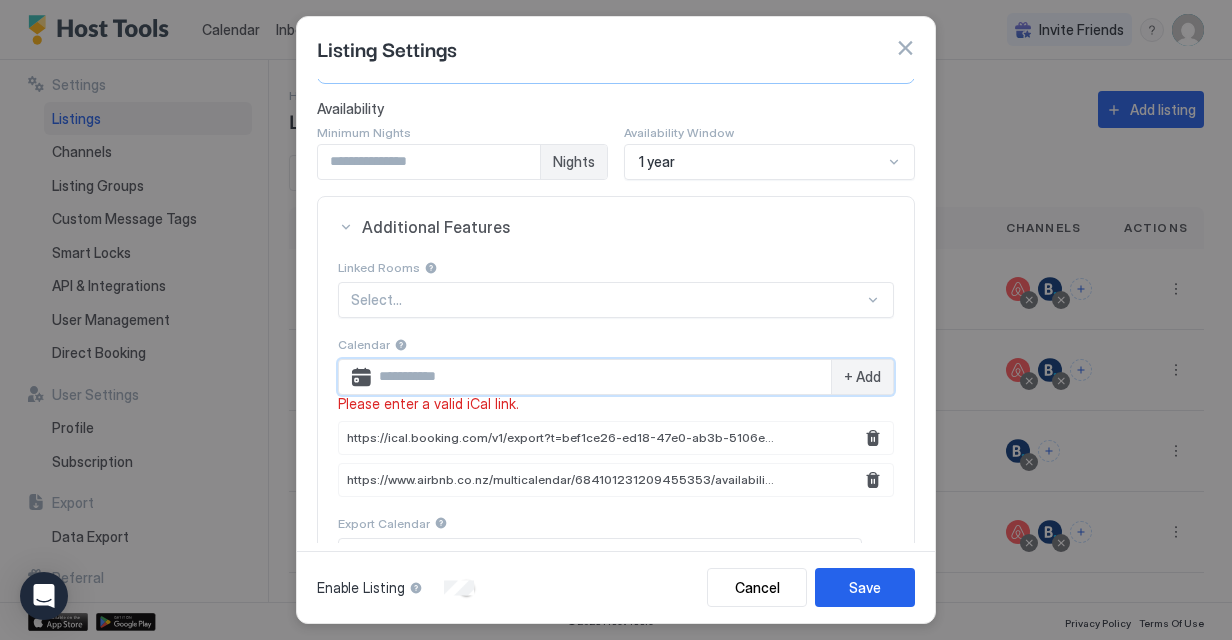 paste on "**********" 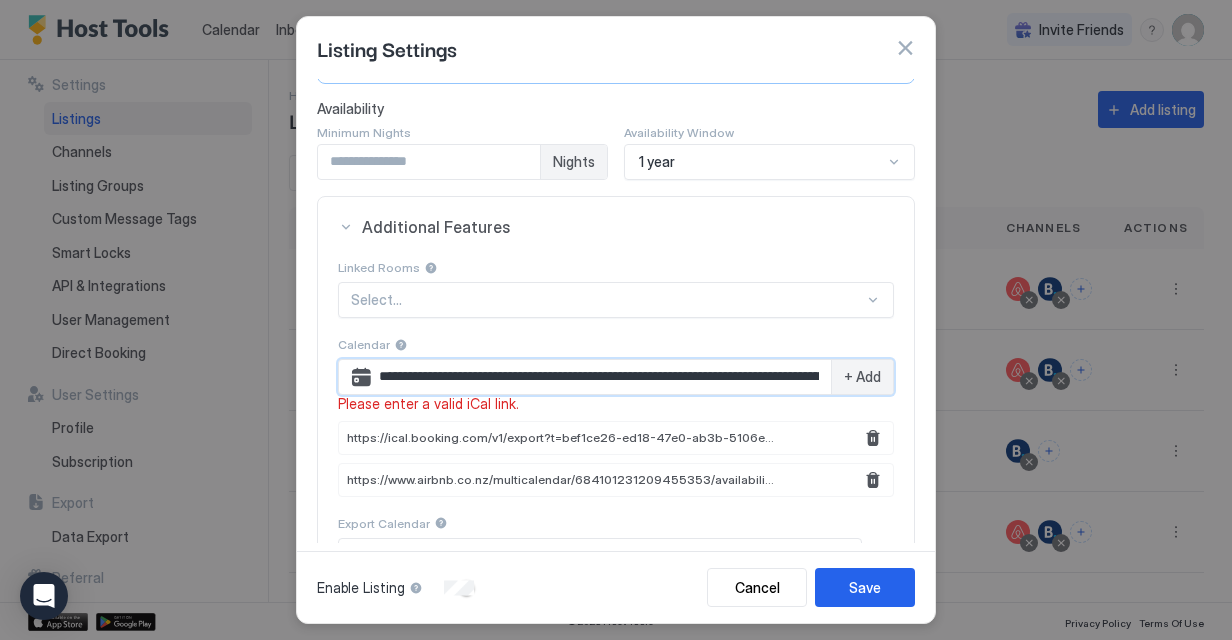 scroll, scrollTop: 0, scrollLeft: 230, axis: horizontal 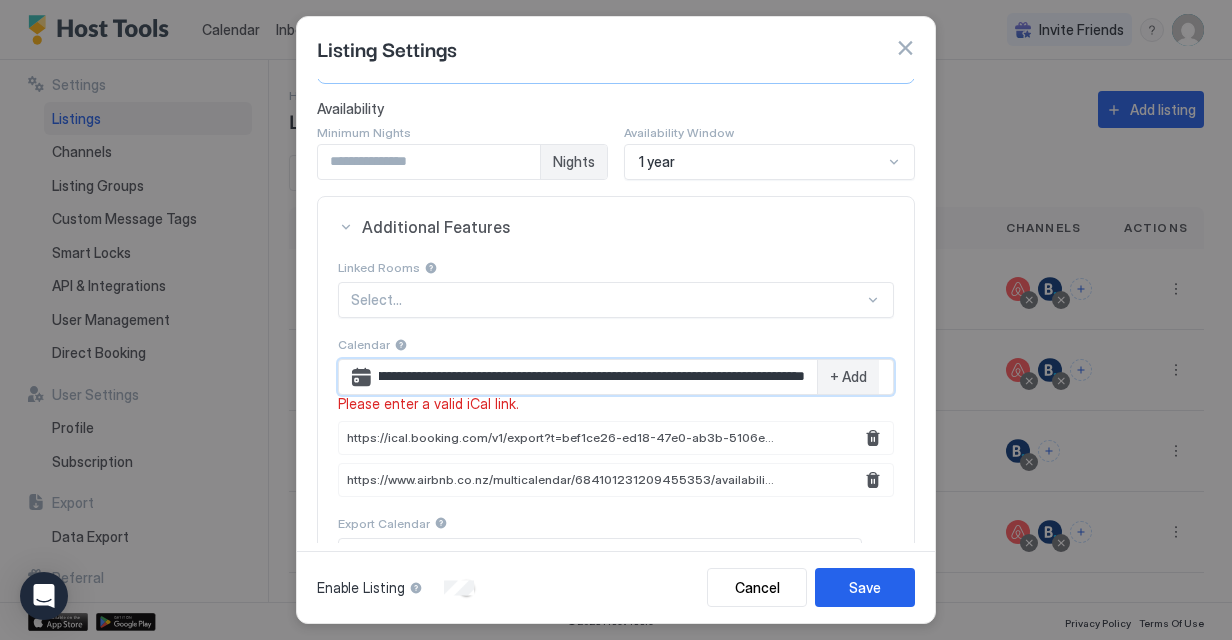 type on "**********" 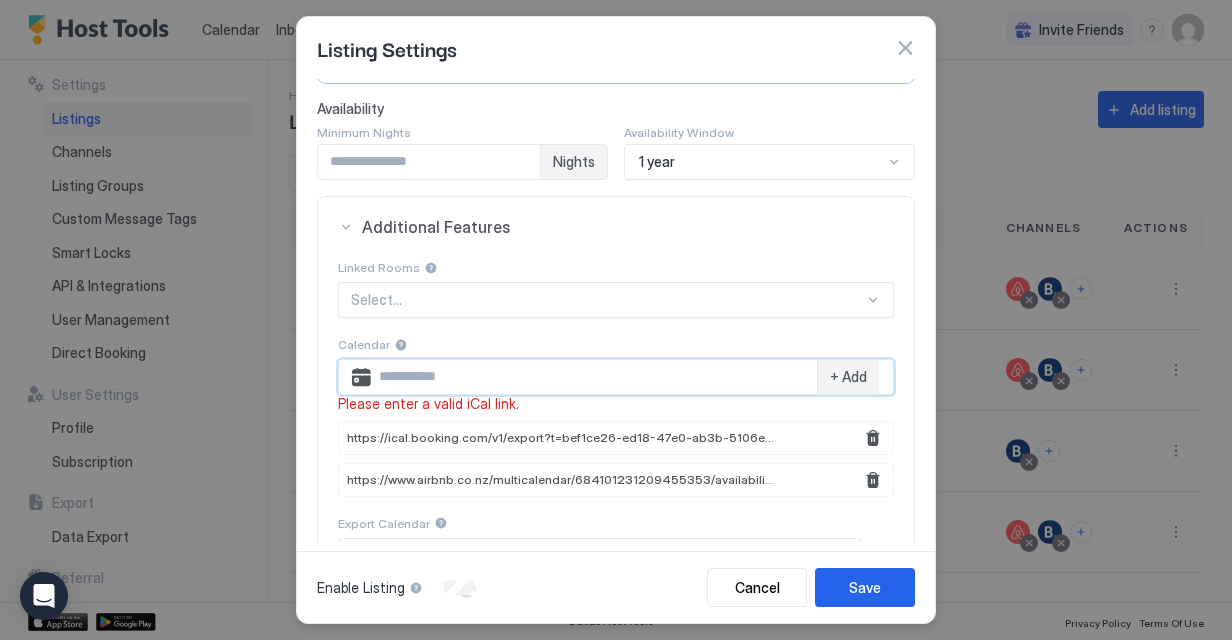 scroll, scrollTop: 0, scrollLeft: 0, axis: both 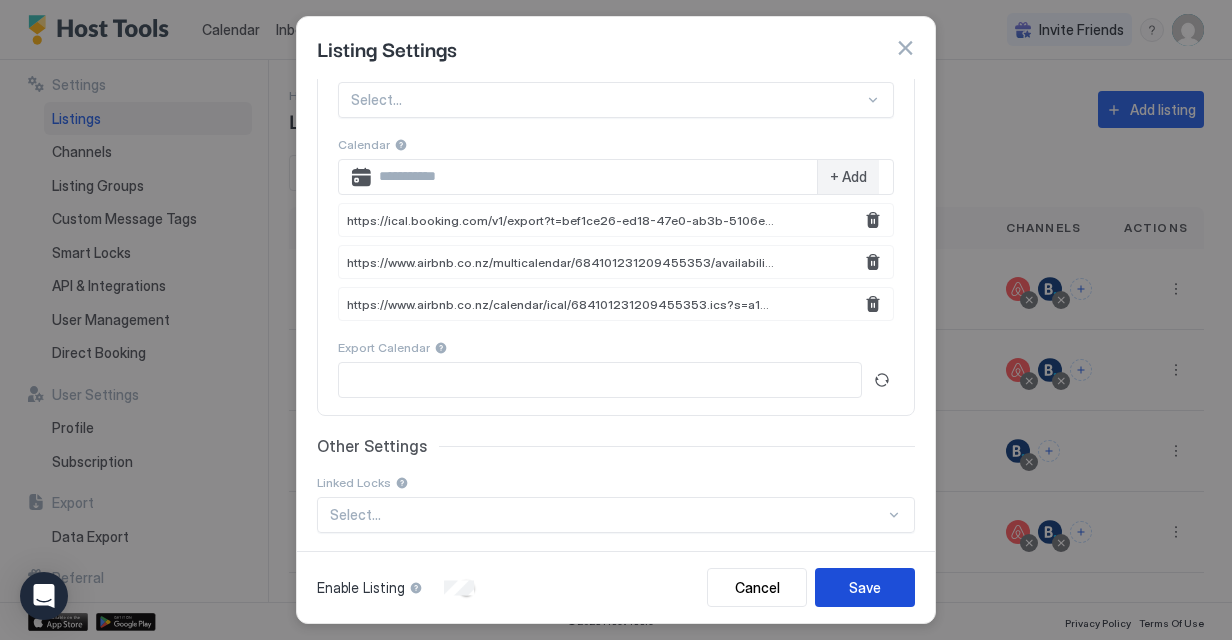 click on "Save" at bounding box center [865, 587] 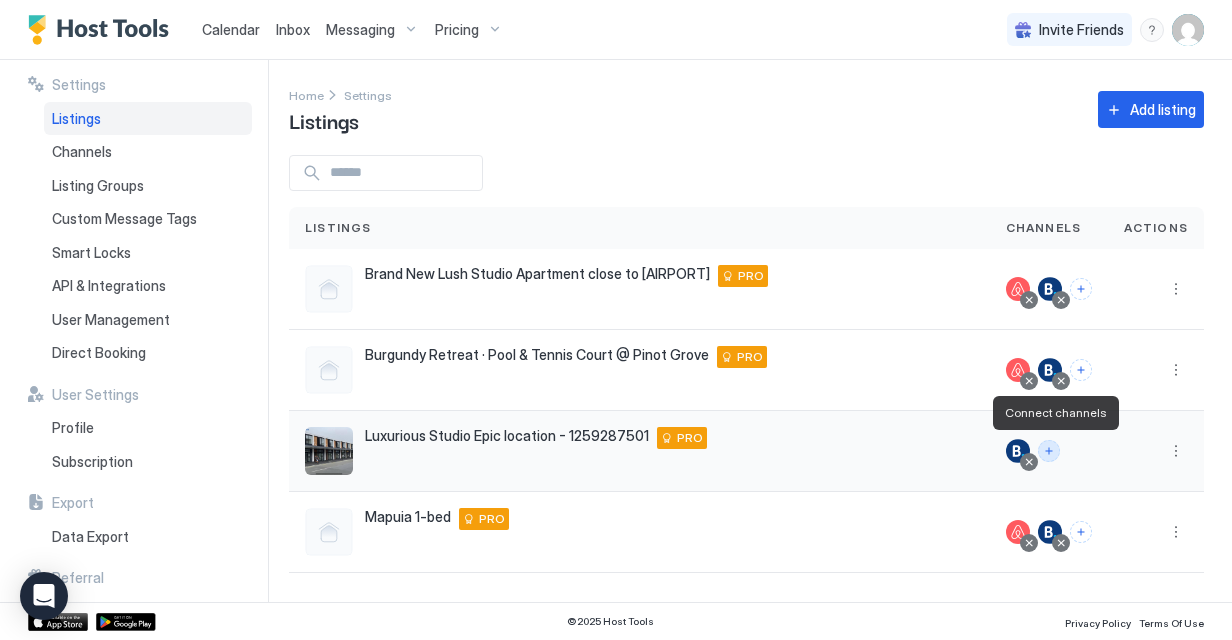 click at bounding box center (1049, 451) 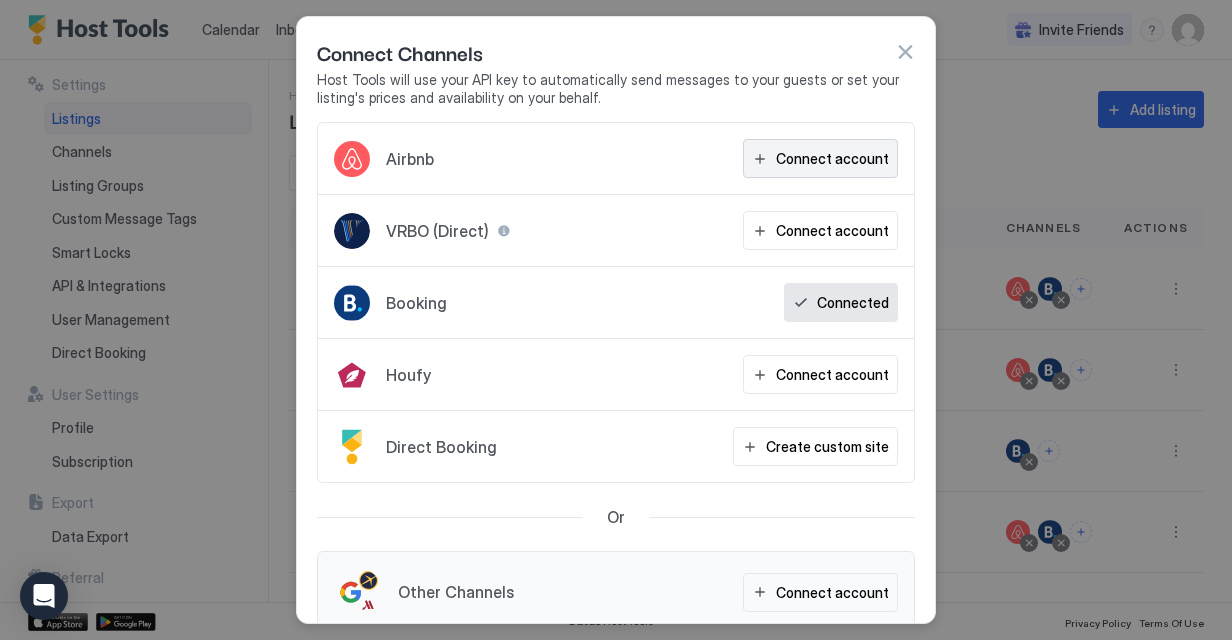 click on "Connect account" at bounding box center (820, 158) 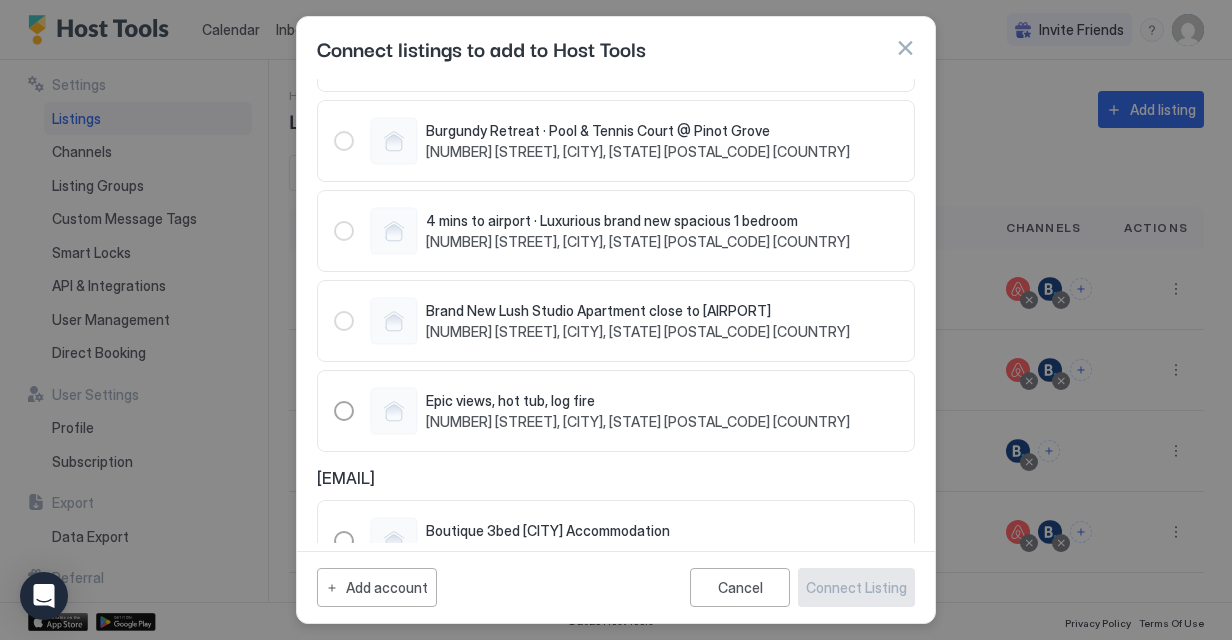 scroll, scrollTop: 243, scrollLeft: 0, axis: vertical 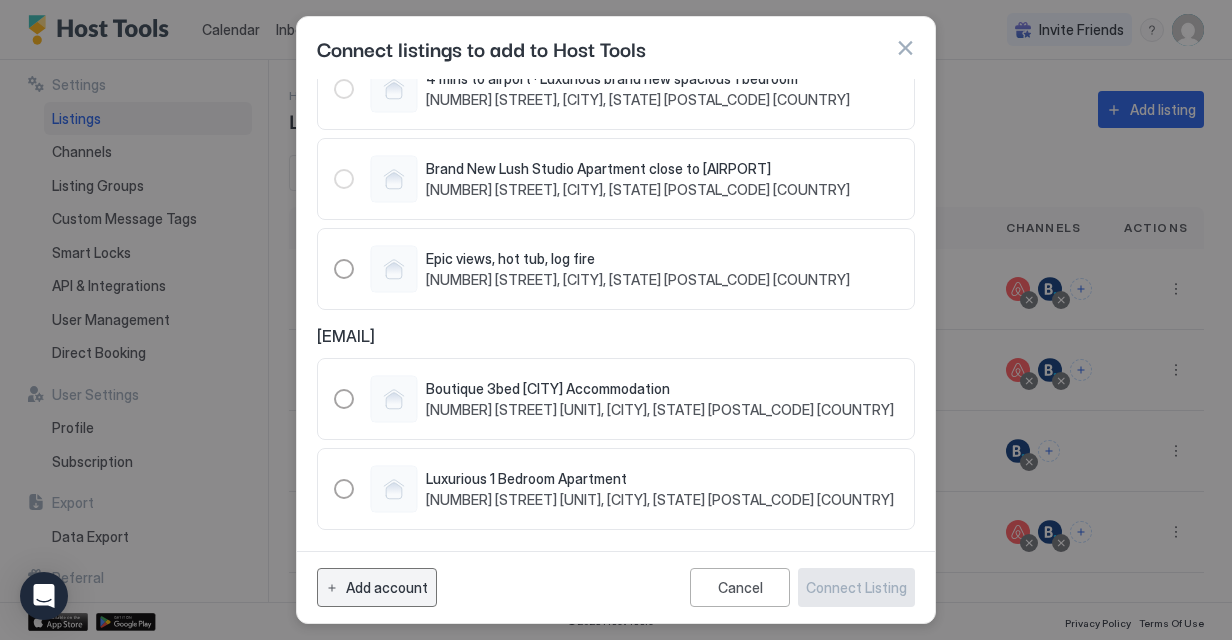 click on "Add account" at bounding box center (387, 587) 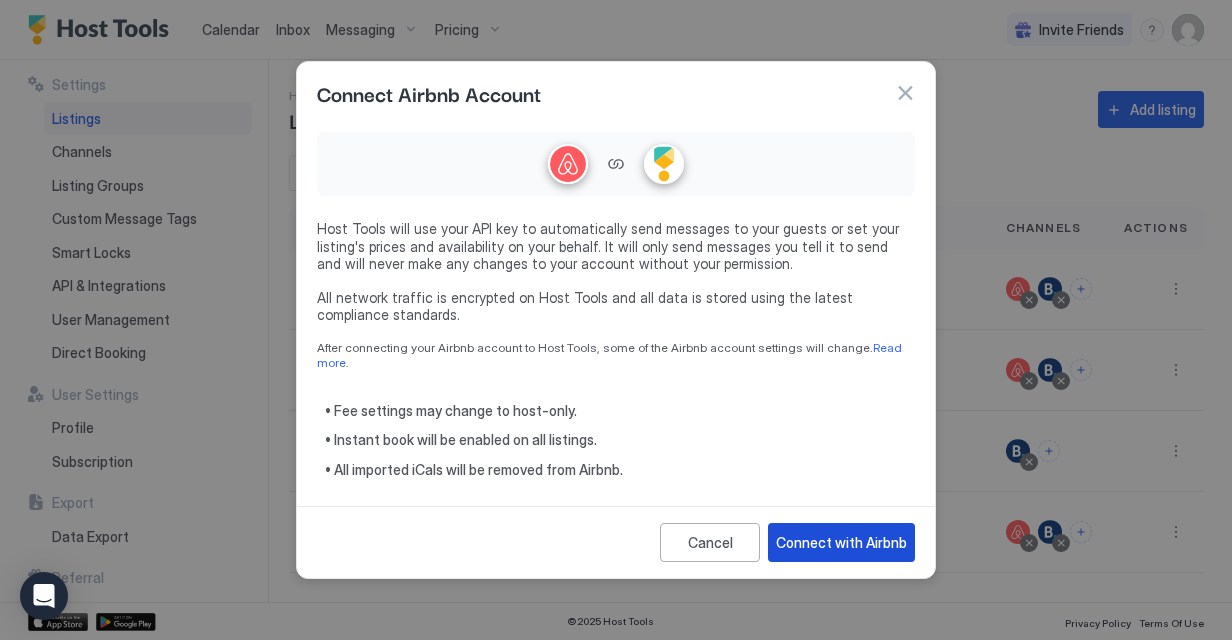 click on "Connect with Airbnb" at bounding box center [841, 542] 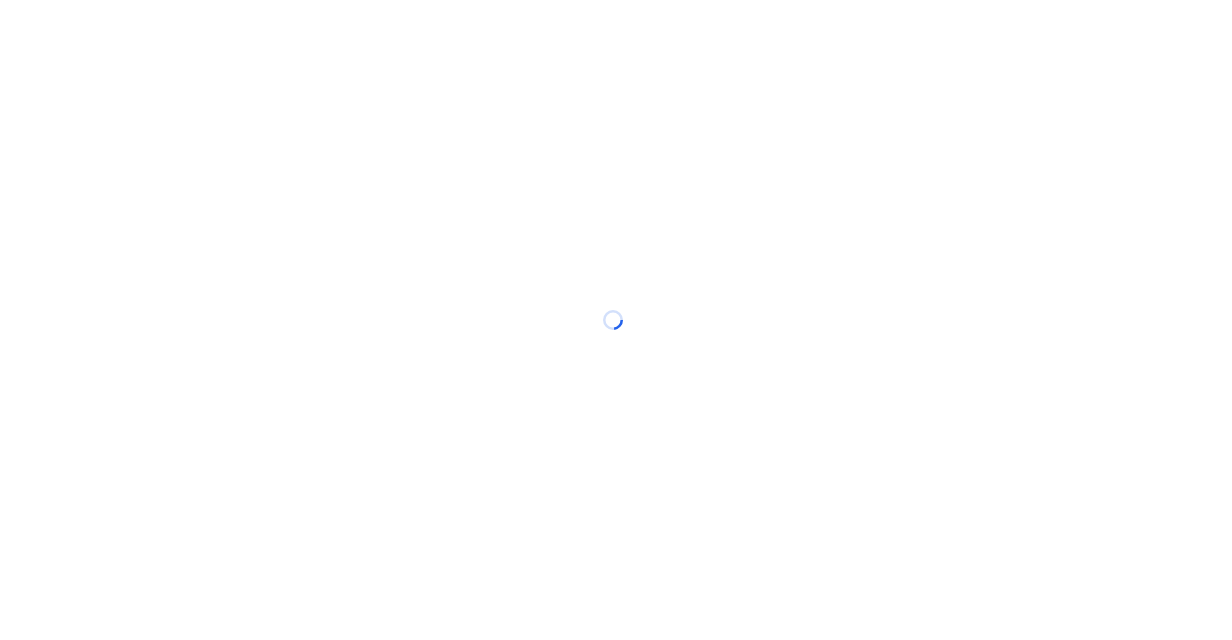 scroll, scrollTop: 0, scrollLeft: 0, axis: both 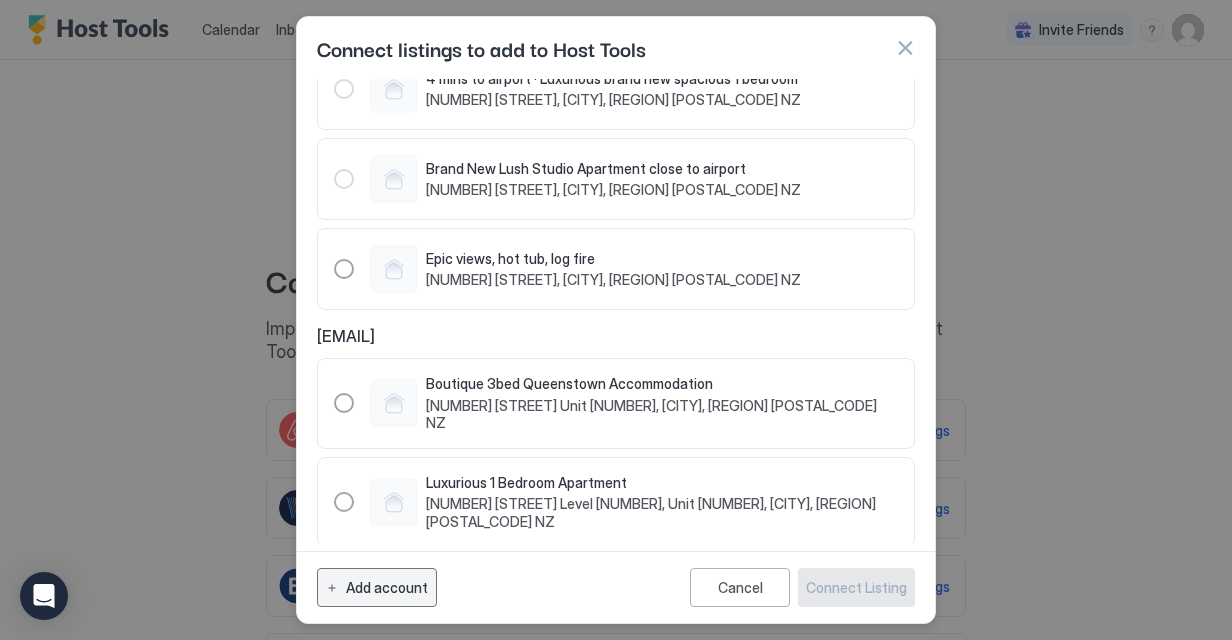 click on "Add account" at bounding box center (387, 587) 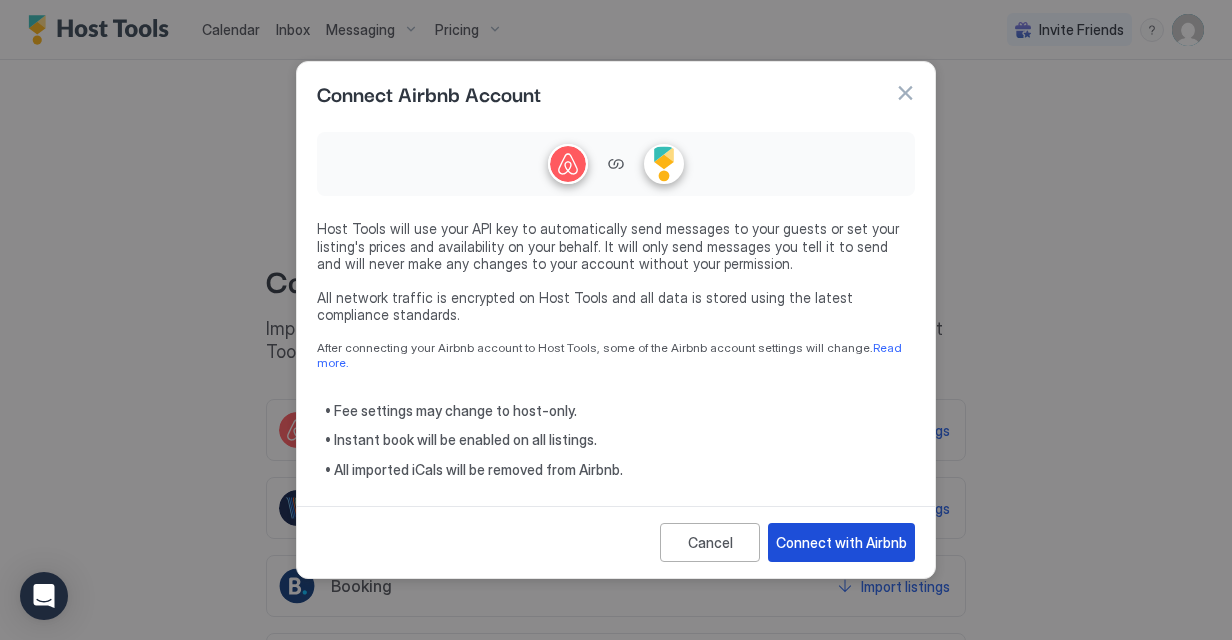 click on "Connect with Airbnb" at bounding box center (841, 542) 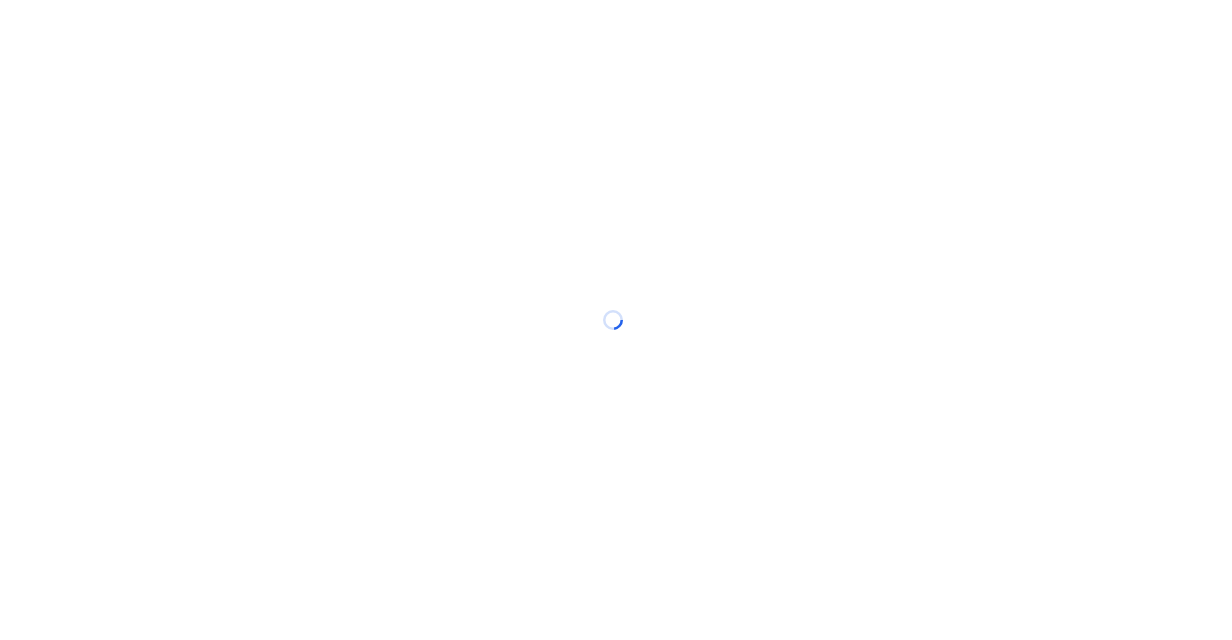 scroll, scrollTop: 0, scrollLeft: 0, axis: both 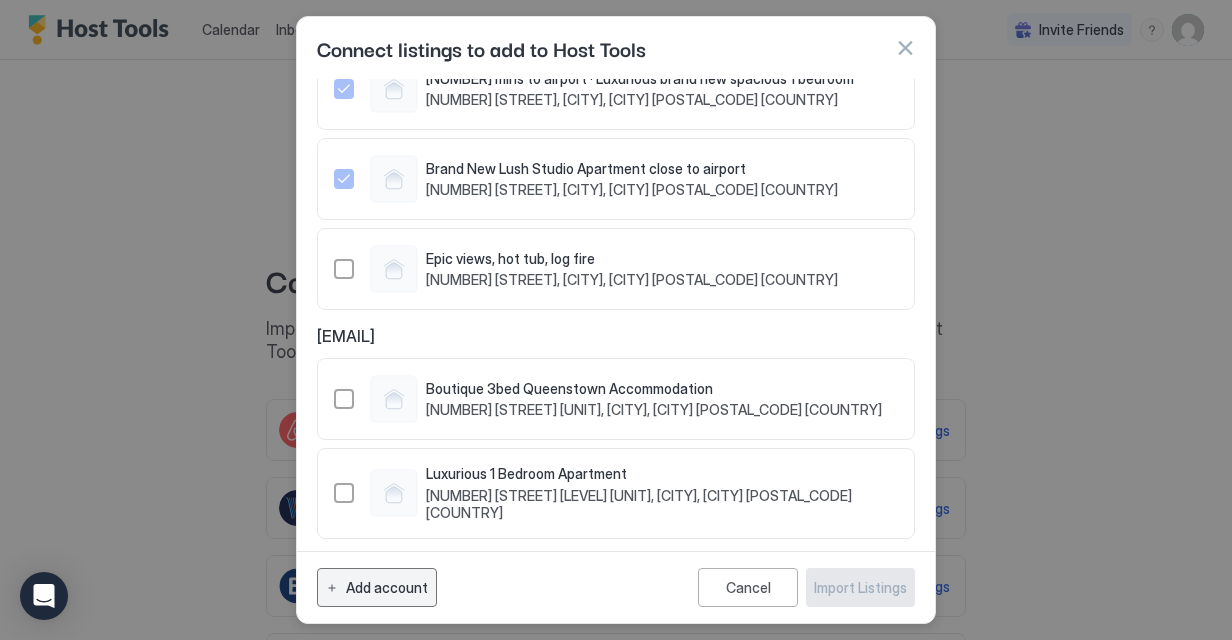 click on "Add account" at bounding box center [387, 587] 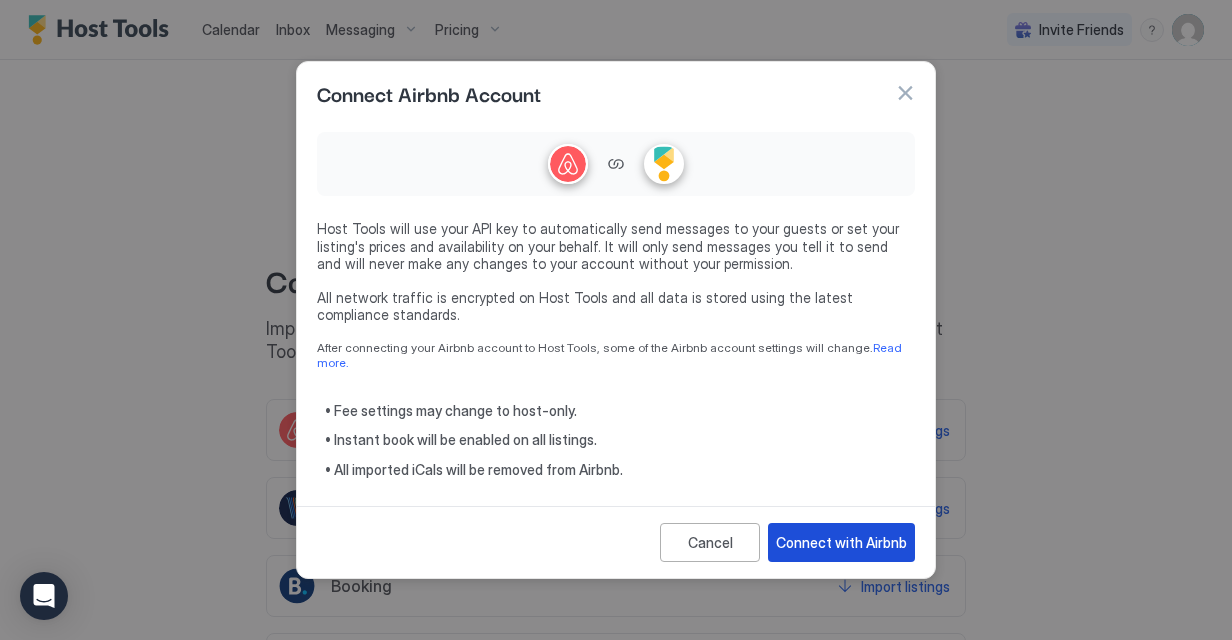 click on "Connect with Airbnb" at bounding box center (841, 542) 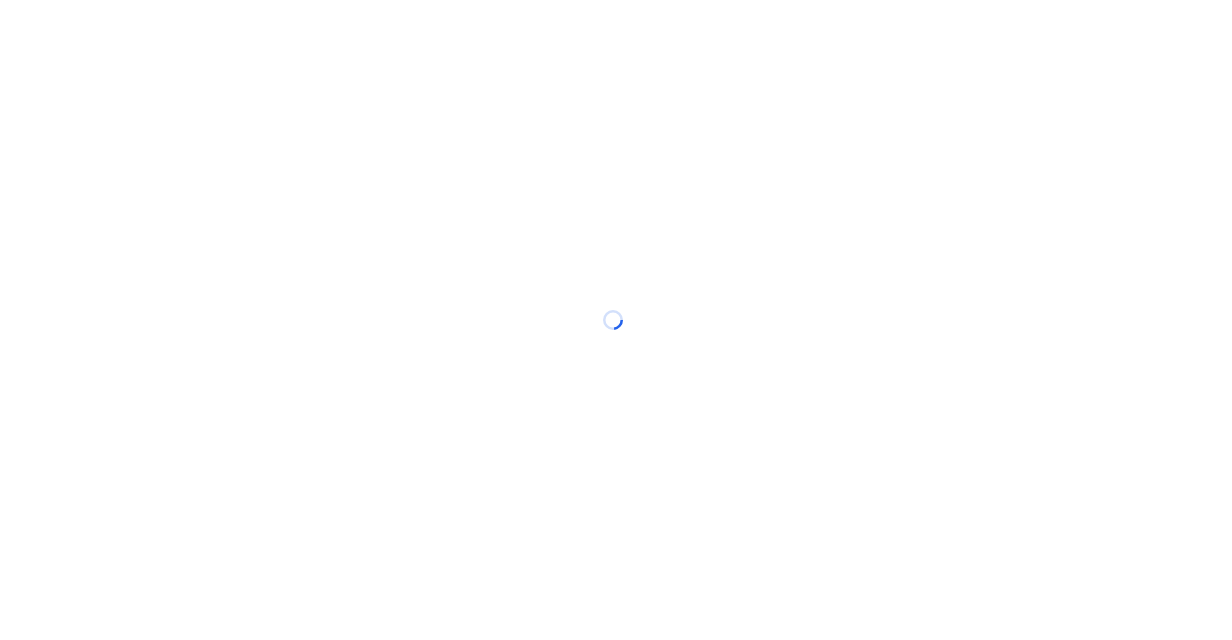 scroll, scrollTop: 0, scrollLeft: 0, axis: both 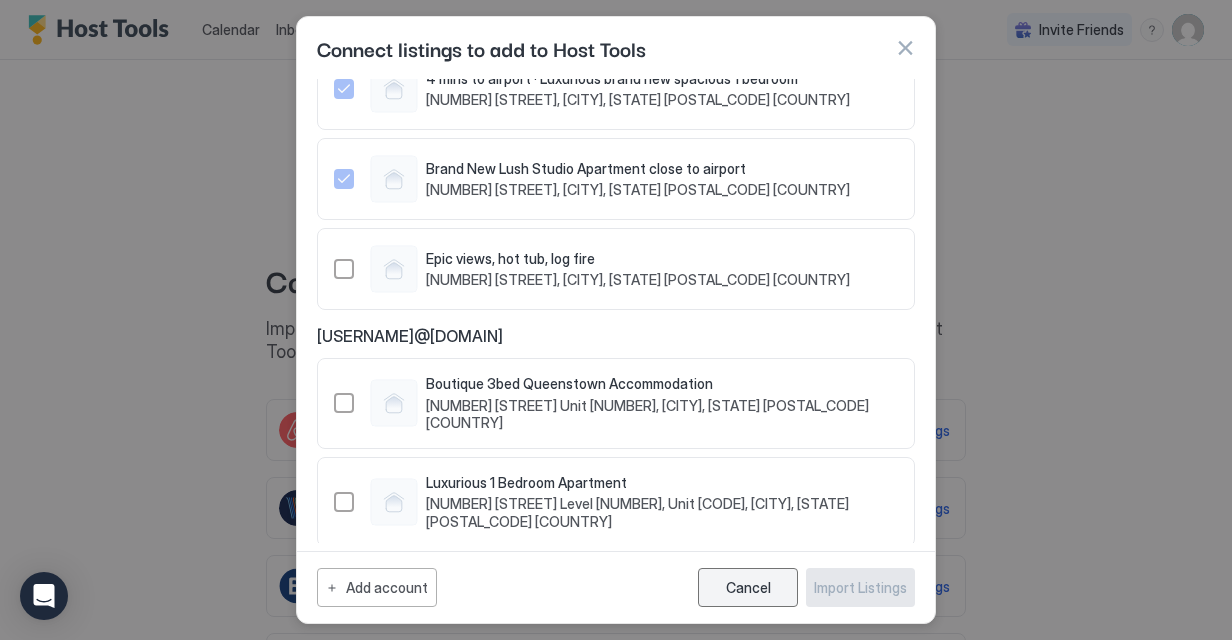 click on "Cancel" at bounding box center (748, 587) 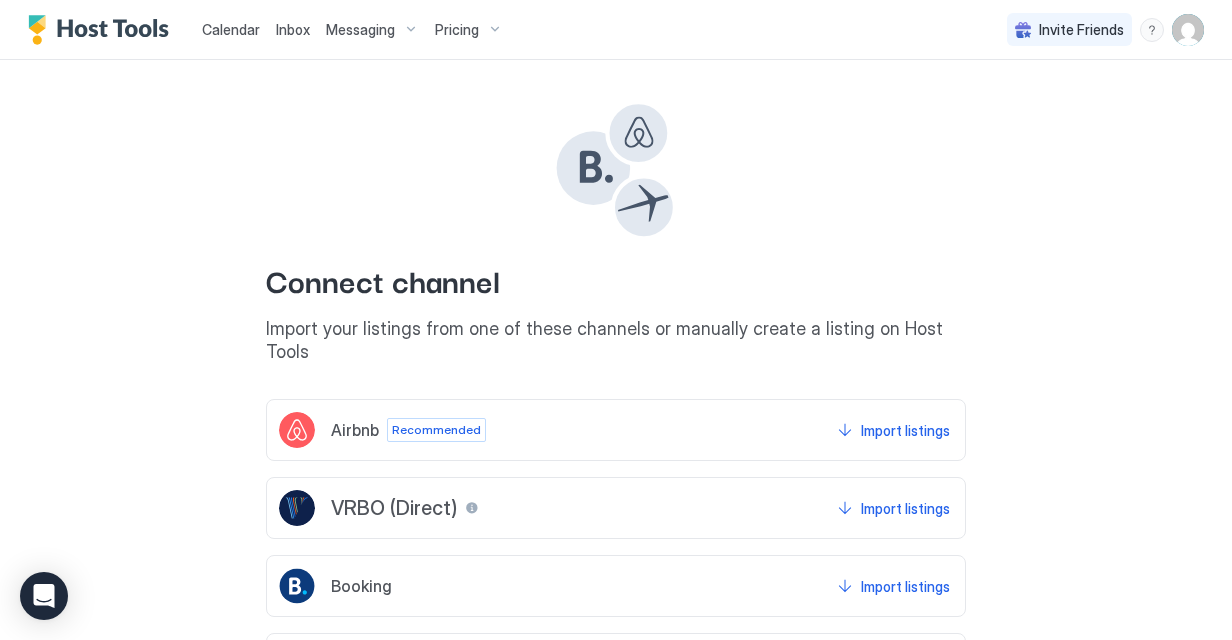 scroll, scrollTop: 148, scrollLeft: 0, axis: vertical 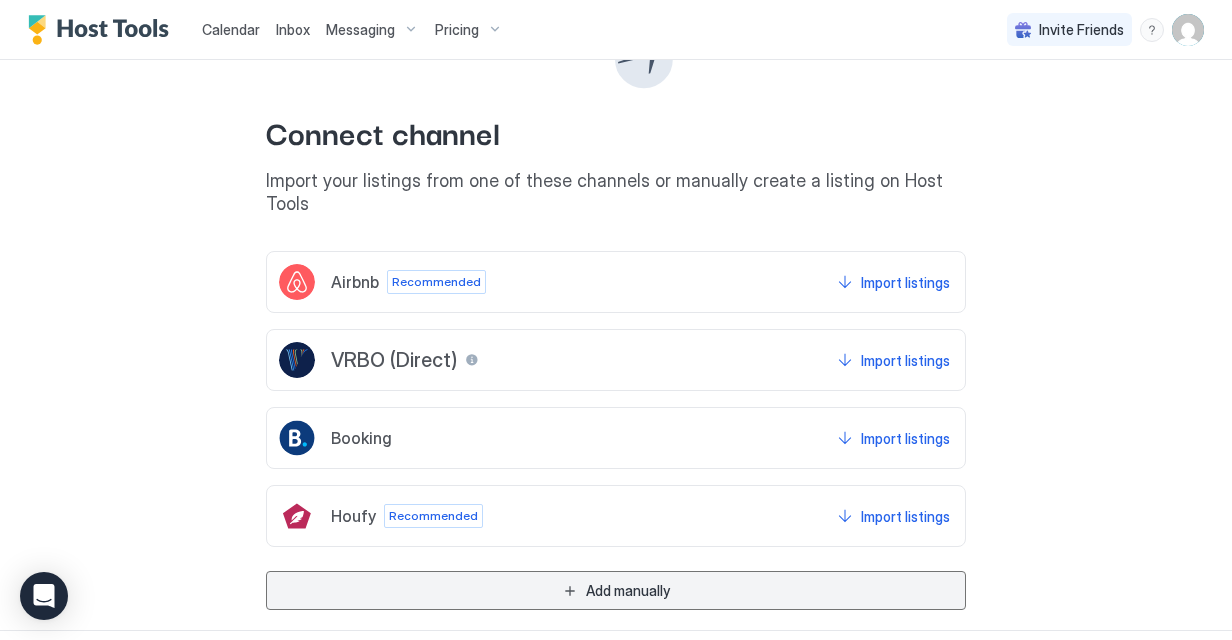 click on "Add manually" at bounding box center (616, 590) 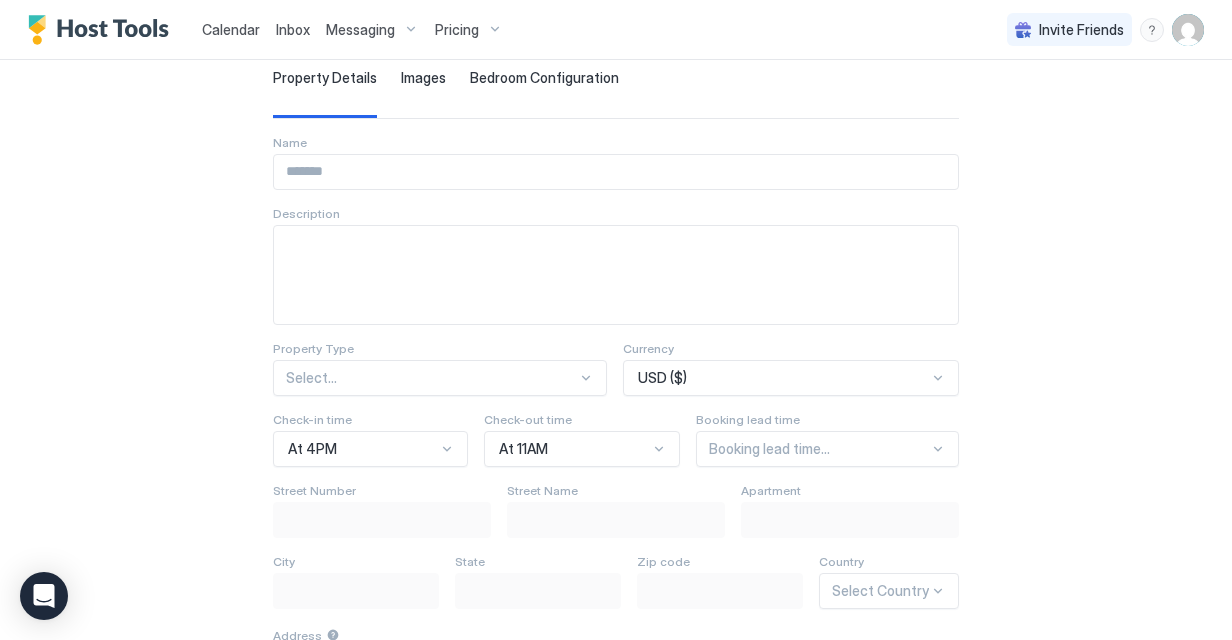 scroll, scrollTop: 0, scrollLeft: 0, axis: both 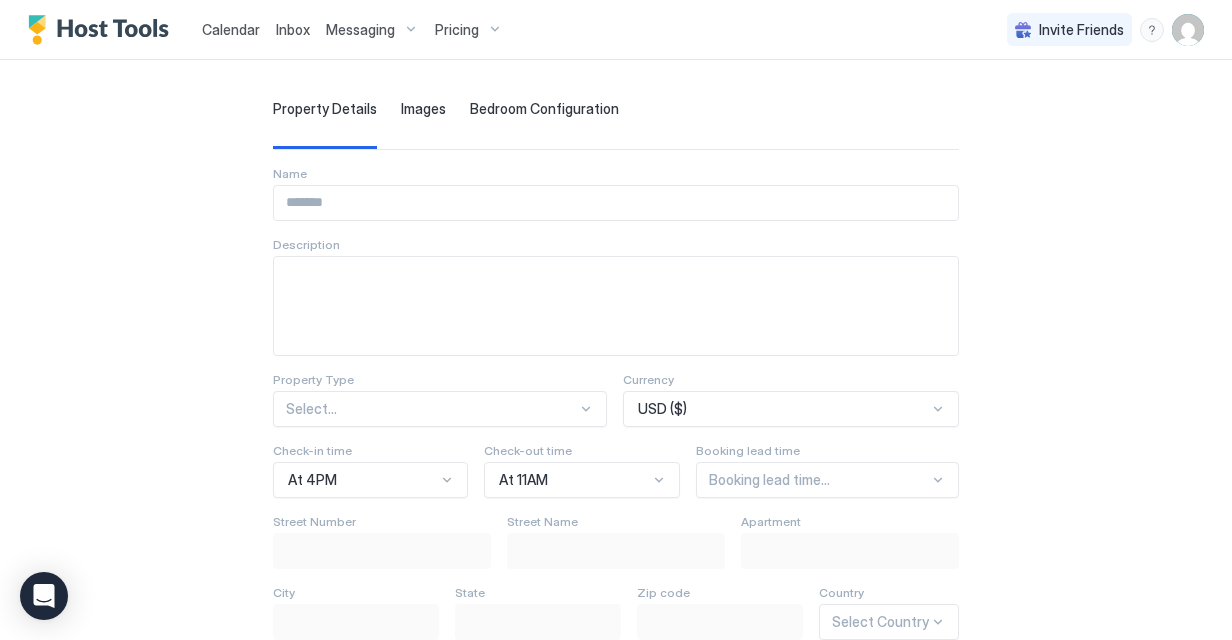 click at bounding box center (616, 203) 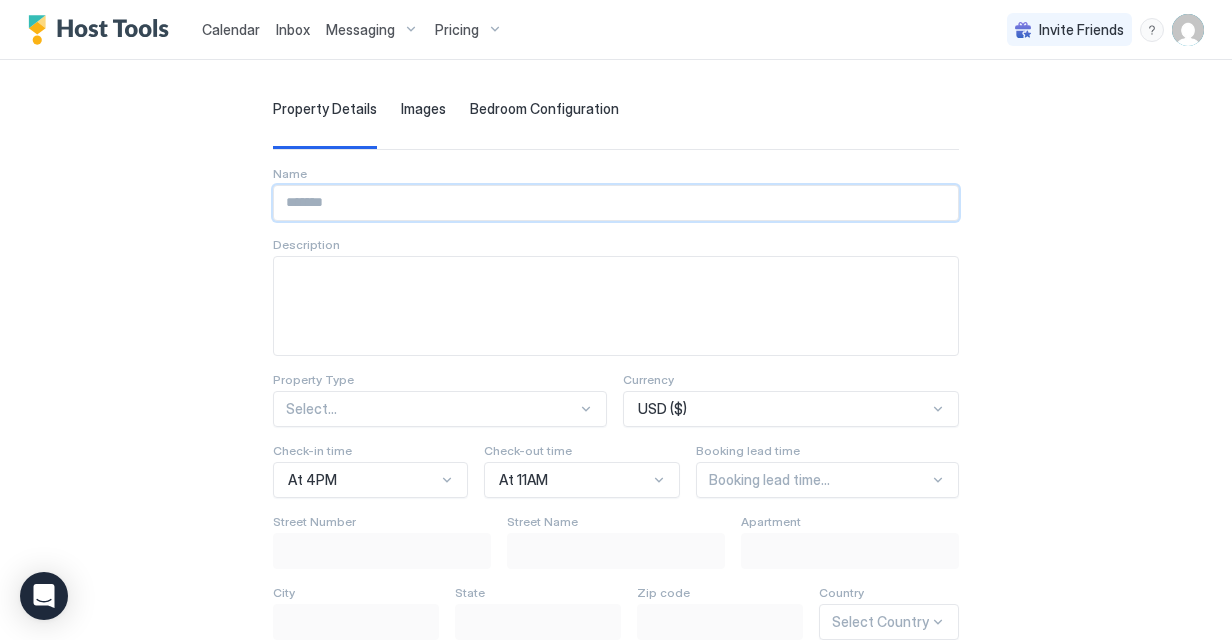 paste on "**********" 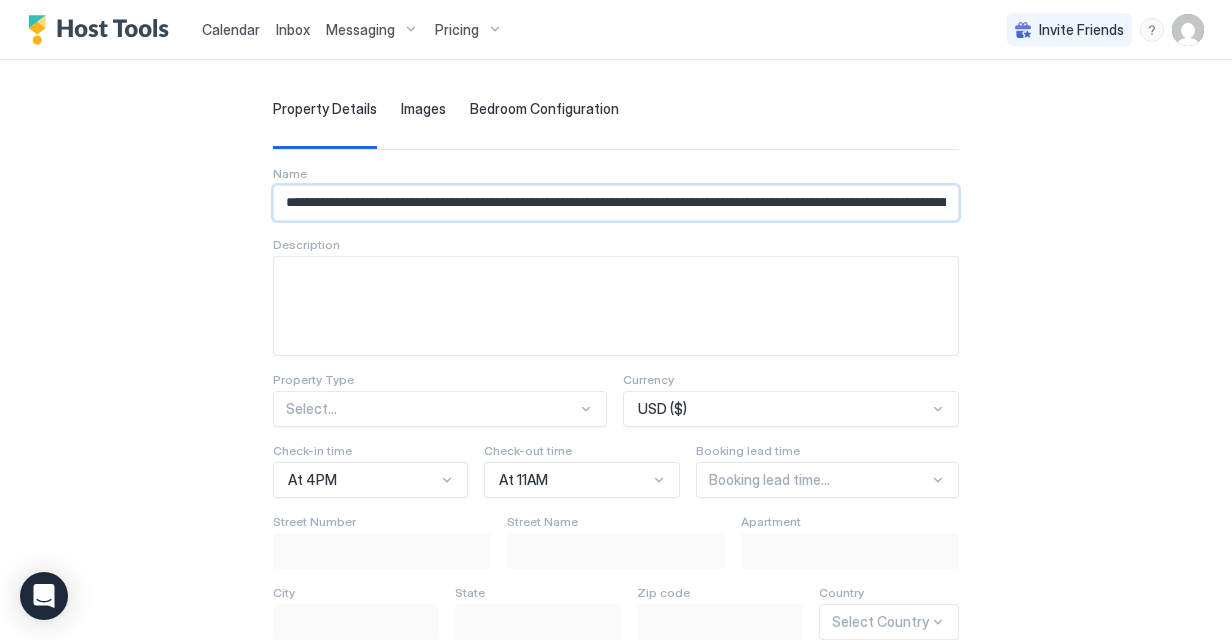 scroll, scrollTop: 0, scrollLeft: 264, axis: horizontal 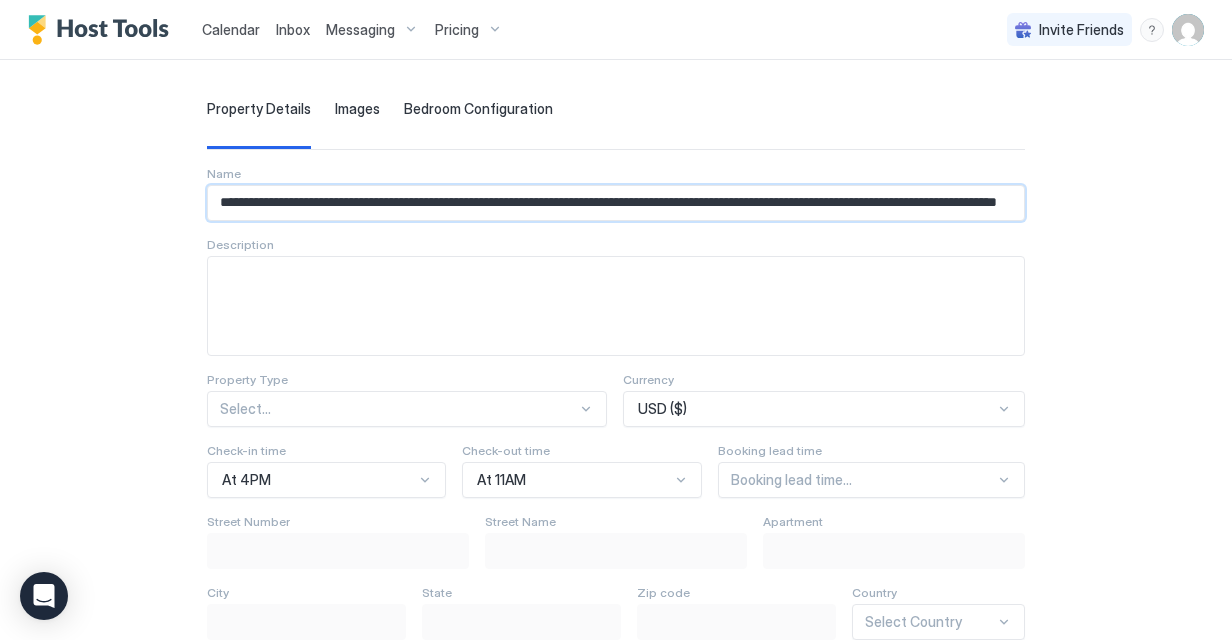 drag, startPoint x: 1006, startPoint y: 198, endPoint x: 98, endPoint y: 184, distance: 908.1079 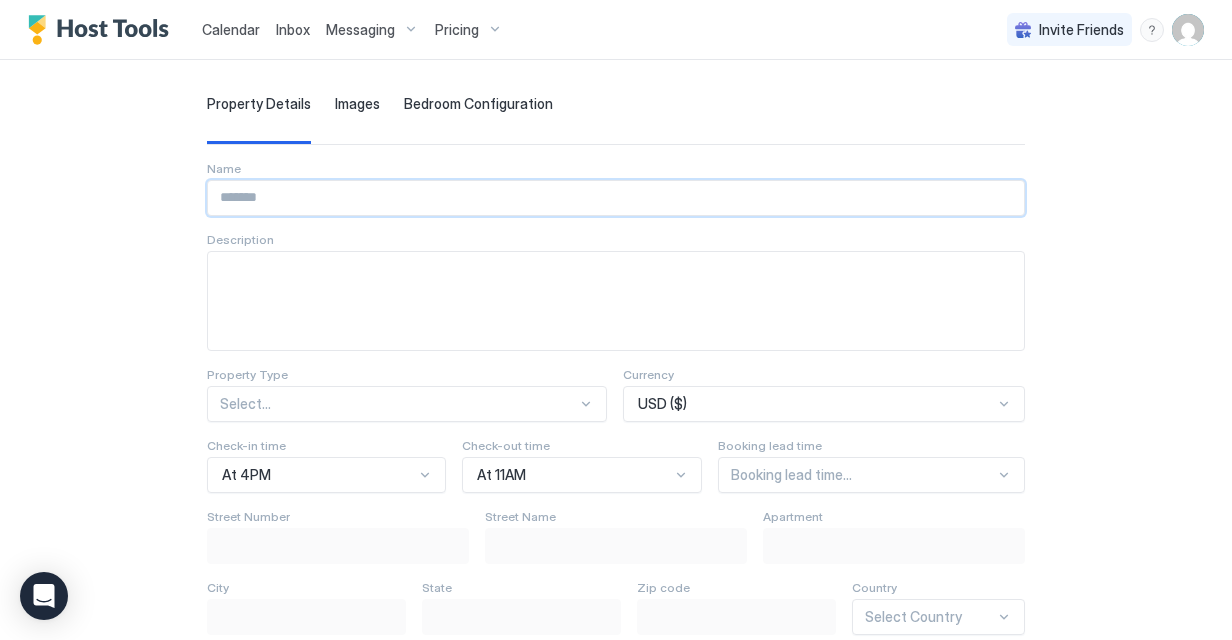 scroll, scrollTop: 0, scrollLeft: 0, axis: both 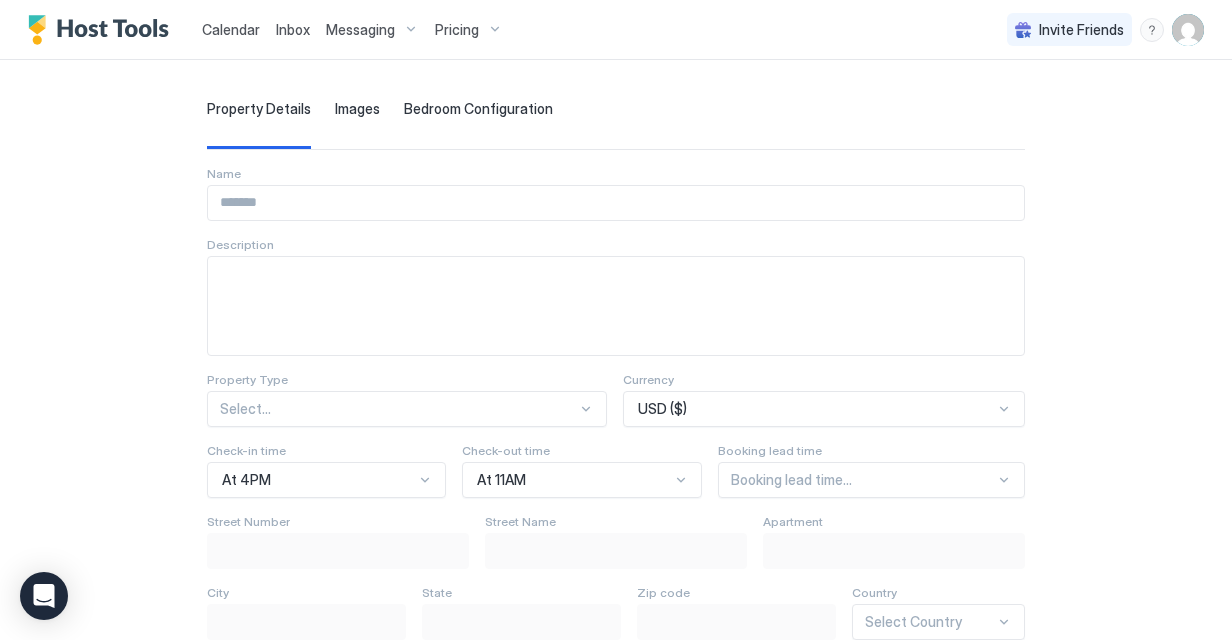 click on "Calendar" at bounding box center (231, 29) 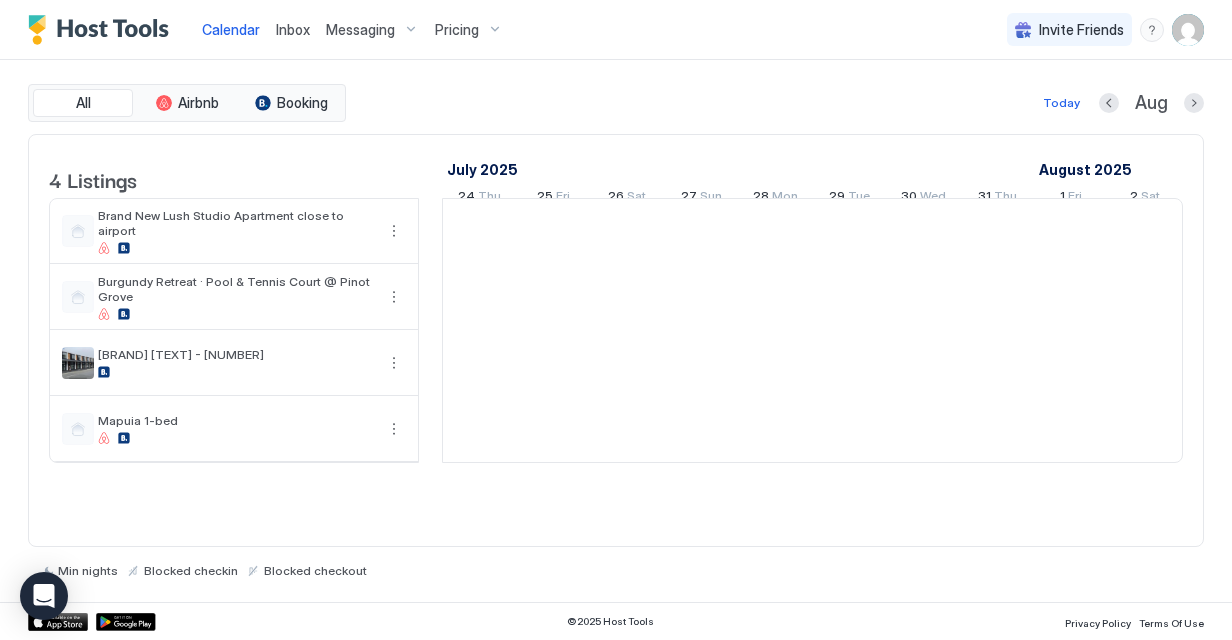 scroll, scrollTop: 0, scrollLeft: 1111, axis: horizontal 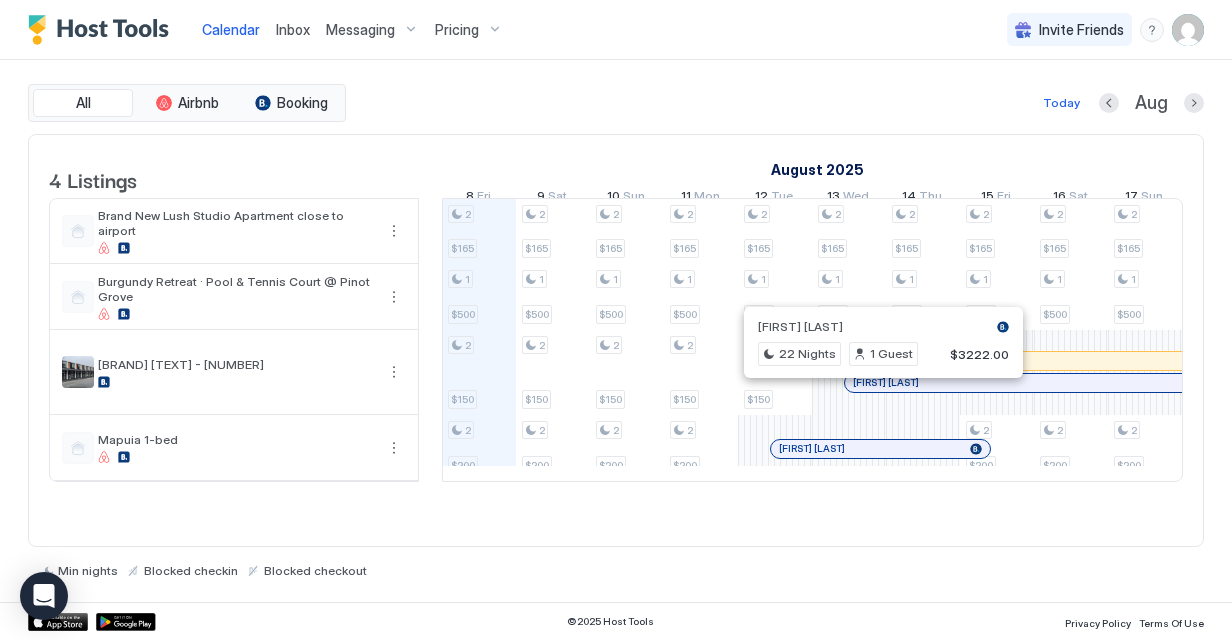 click at bounding box center (876, 383) 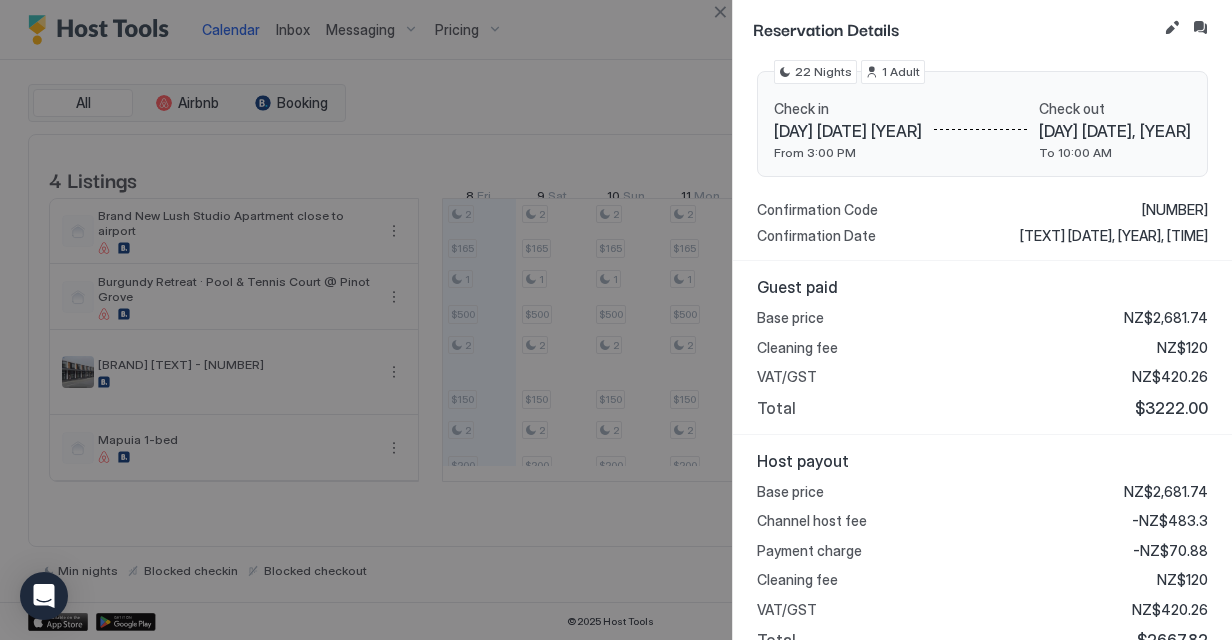 scroll, scrollTop: 300, scrollLeft: 0, axis: vertical 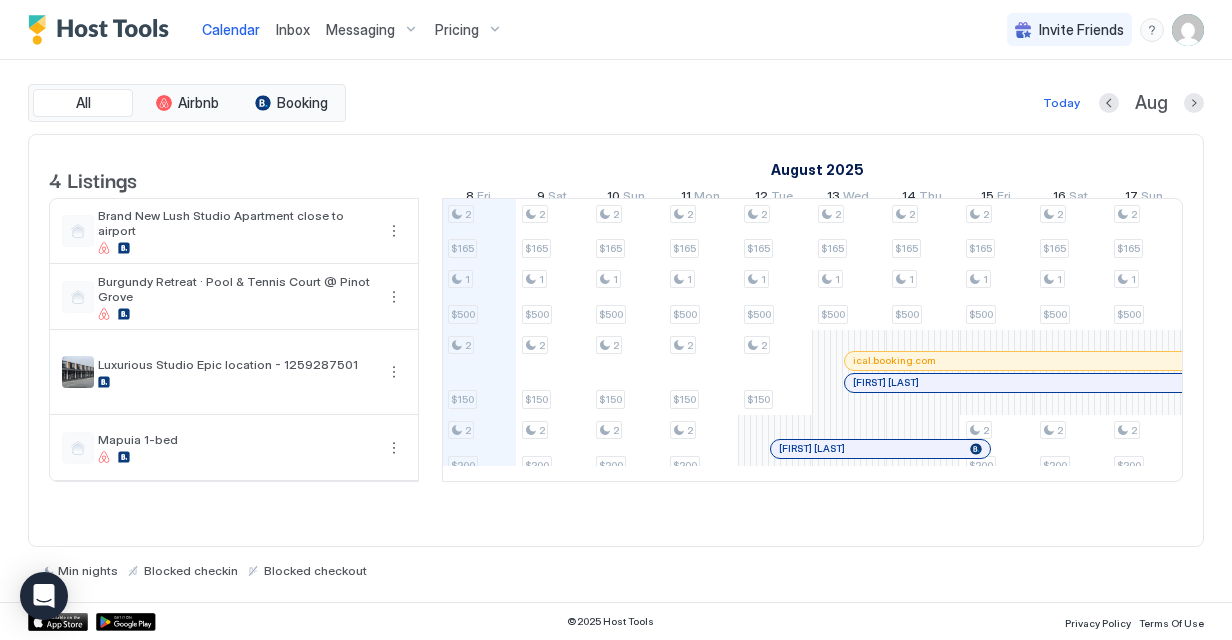 click on "ical.booking.com" at bounding box center [1626, 342] 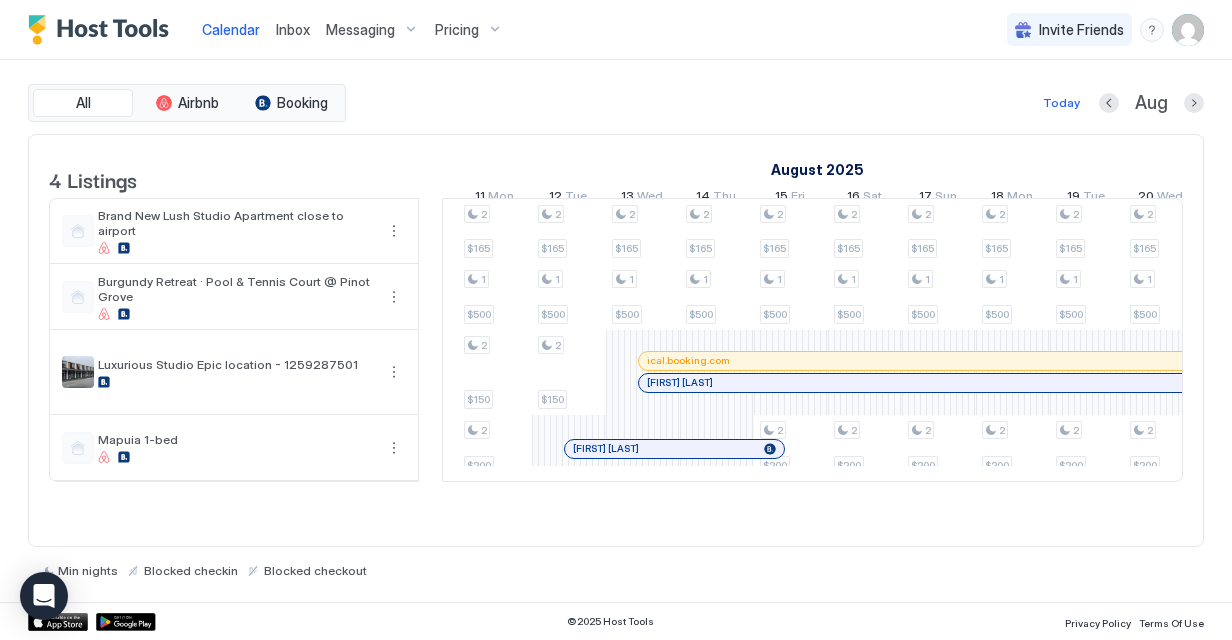 scroll, scrollTop: 0, scrollLeft: 1711, axis: horizontal 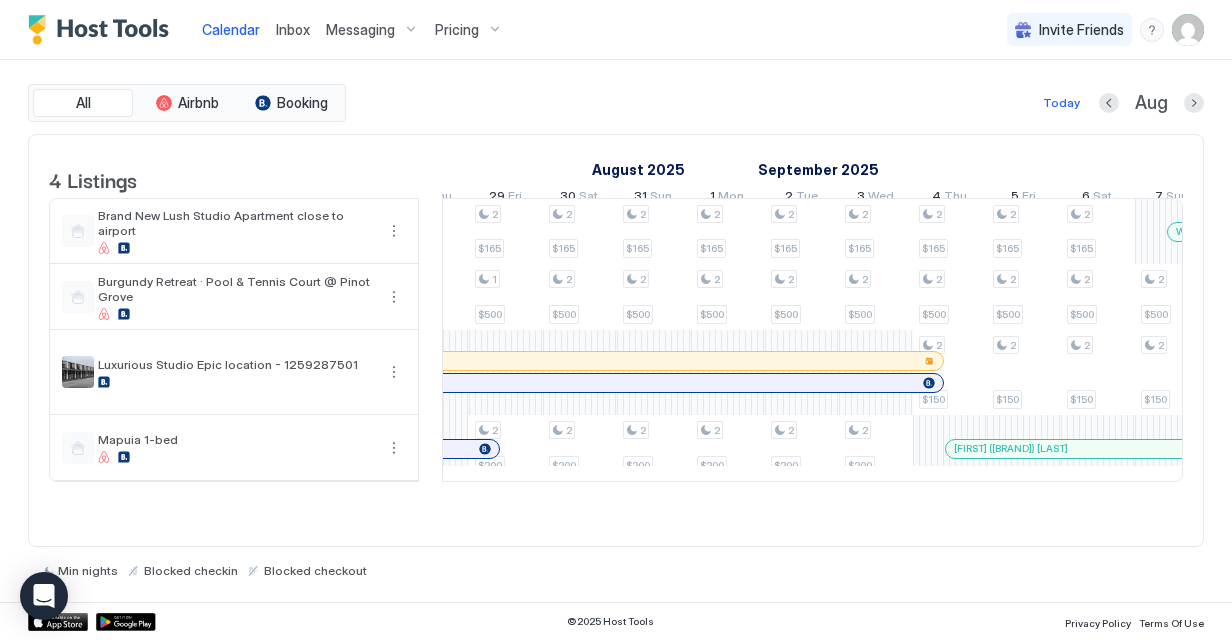 click on "ical.booking.com" at bounding box center [99, 342] 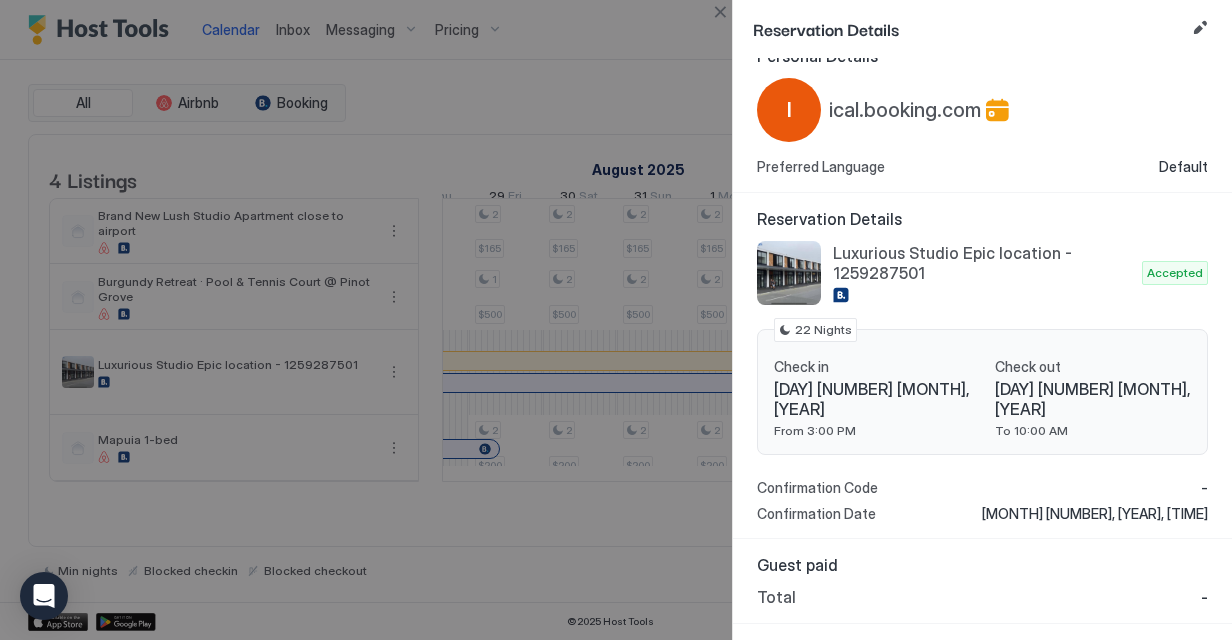 scroll, scrollTop: 74, scrollLeft: 0, axis: vertical 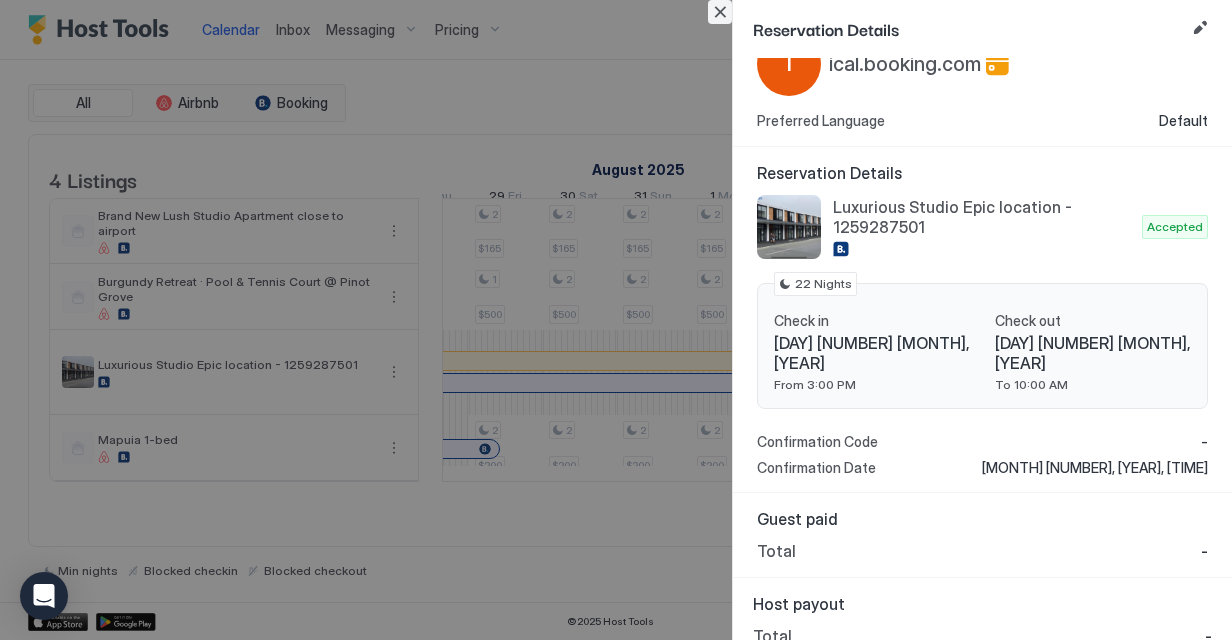 click at bounding box center (720, 12) 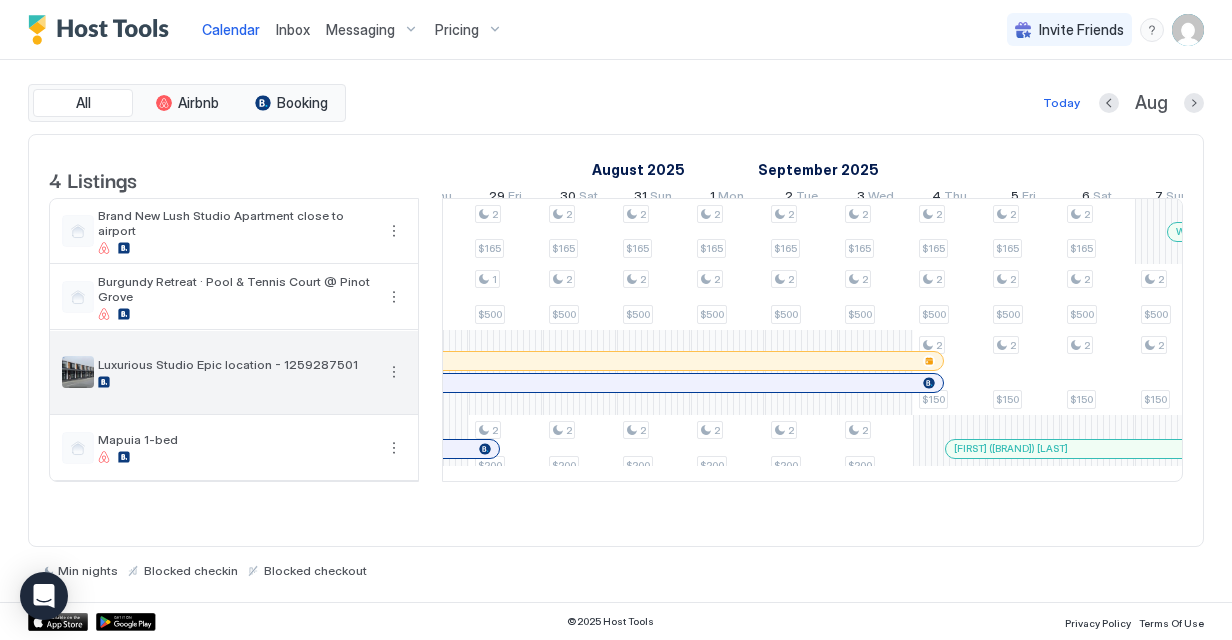 click at bounding box center [394, 372] 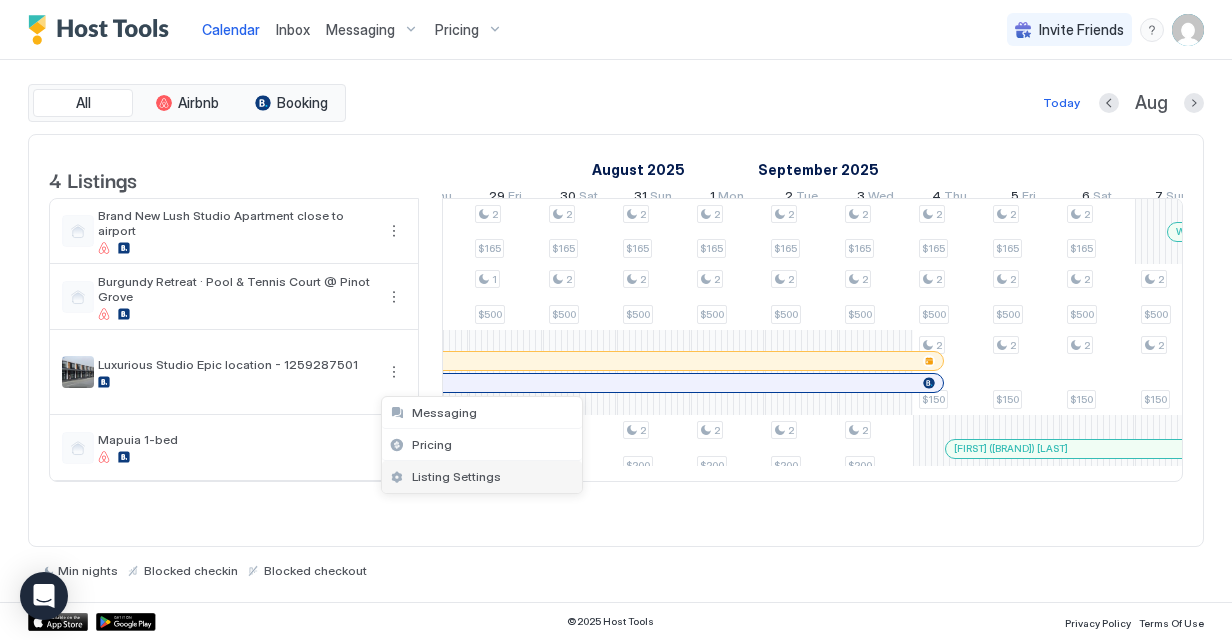 click on "Listing Settings" at bounding box center [456, 476] 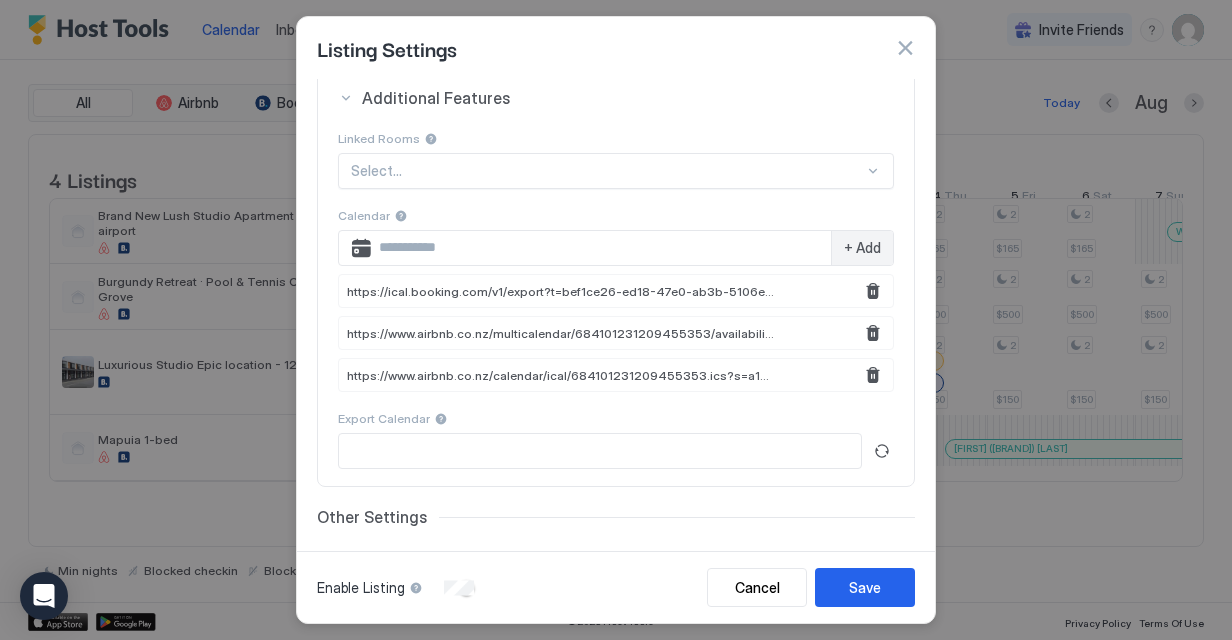 scroll, scrollTop: 512, scrollLeft: 0, axis: vertical 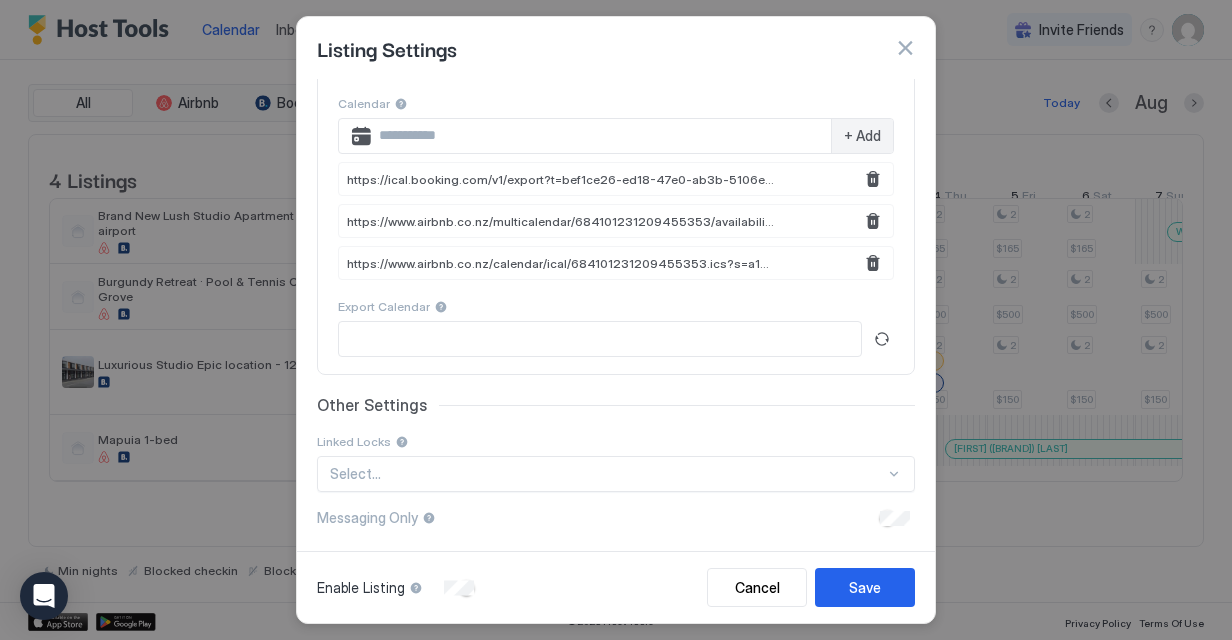click at bounding box center [600, 339] 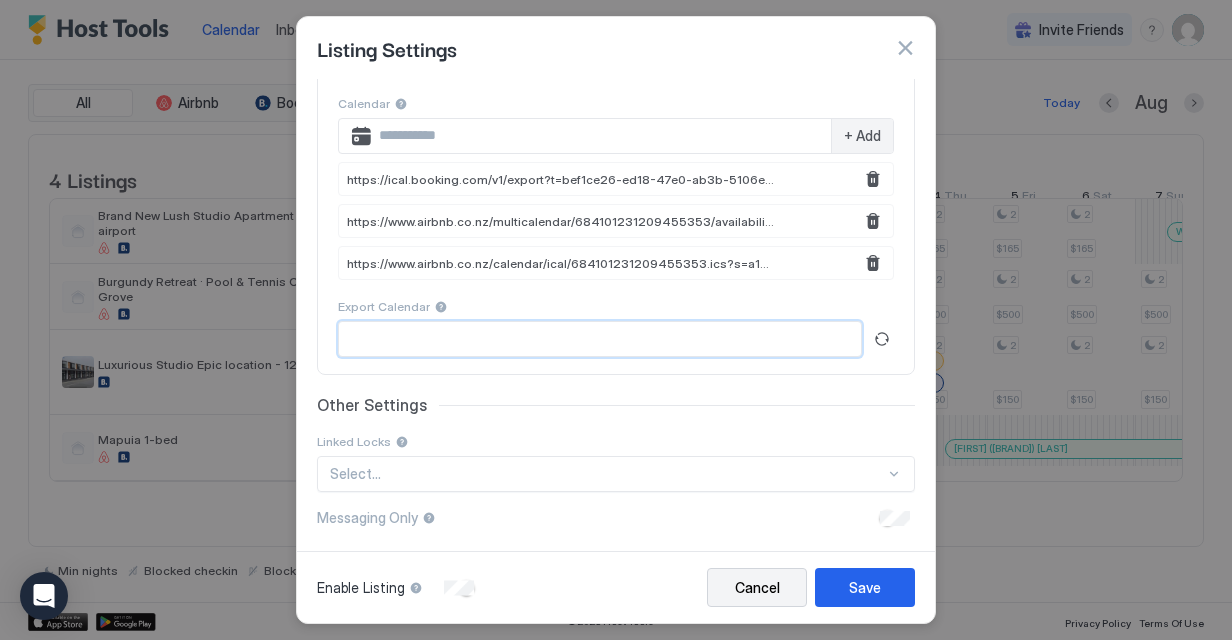 click on "Cancel" at bounding box center (757, 587) 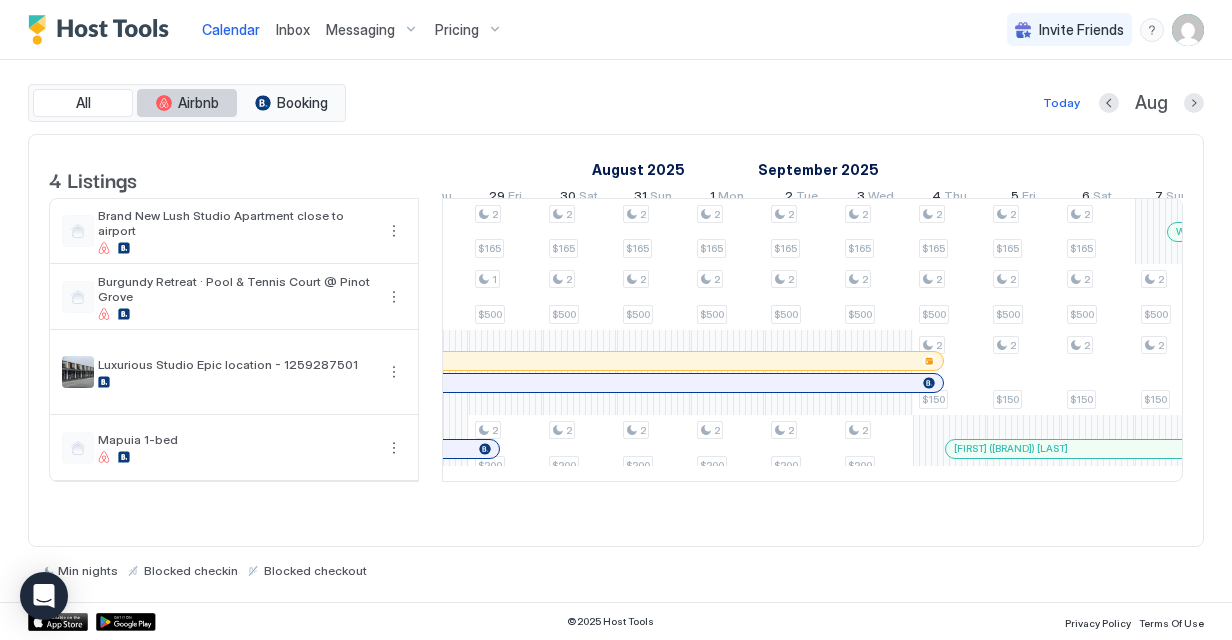 click on "Airbnb" at bounding box center (198, 103) 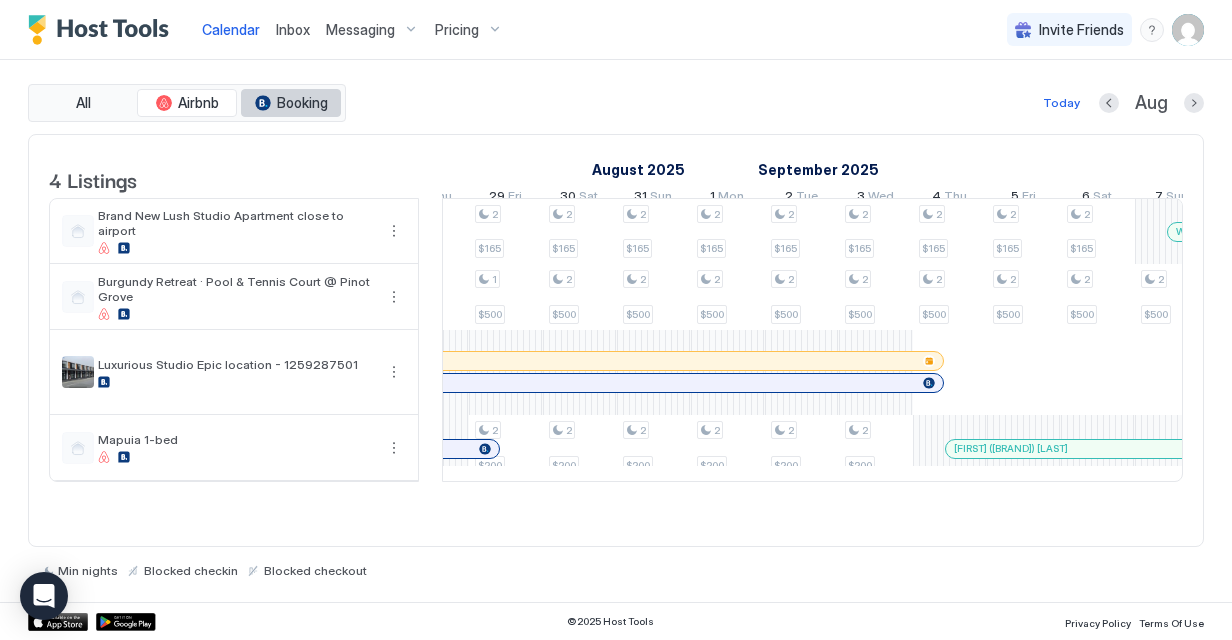 click on "Booking" at bounding box center (291, 103) 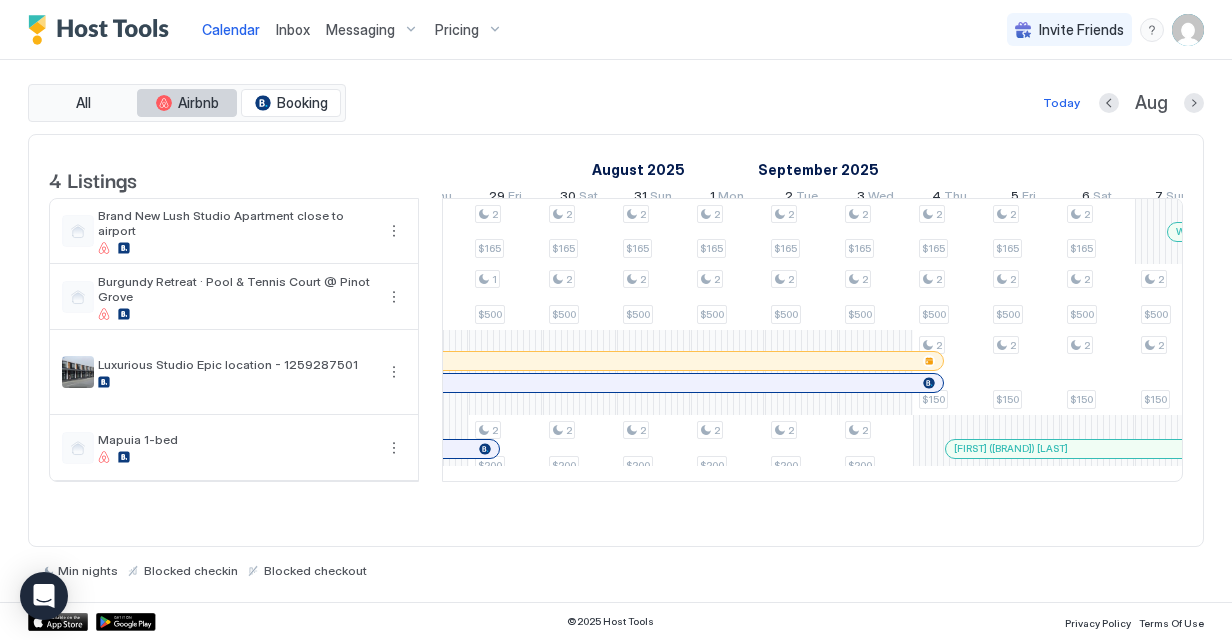click on "Airbnb" at bounding box center [198, 103] 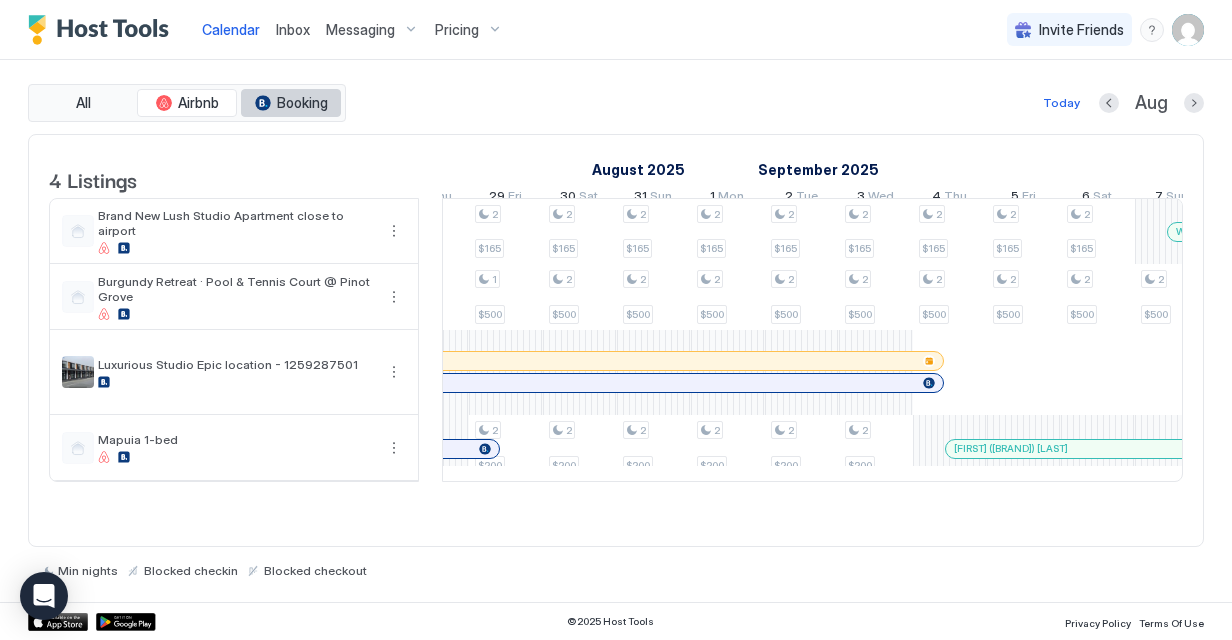 click on "Booking" at bounding box center [302, 103] 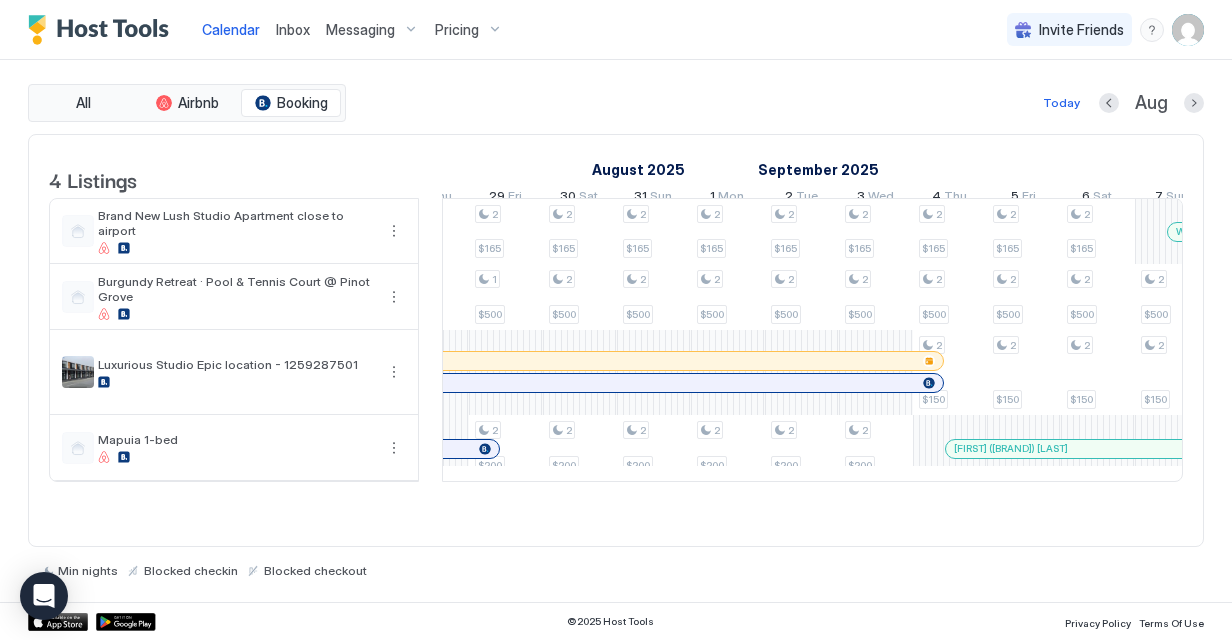 click on "Today Aug" at bounding box center [777, 103] 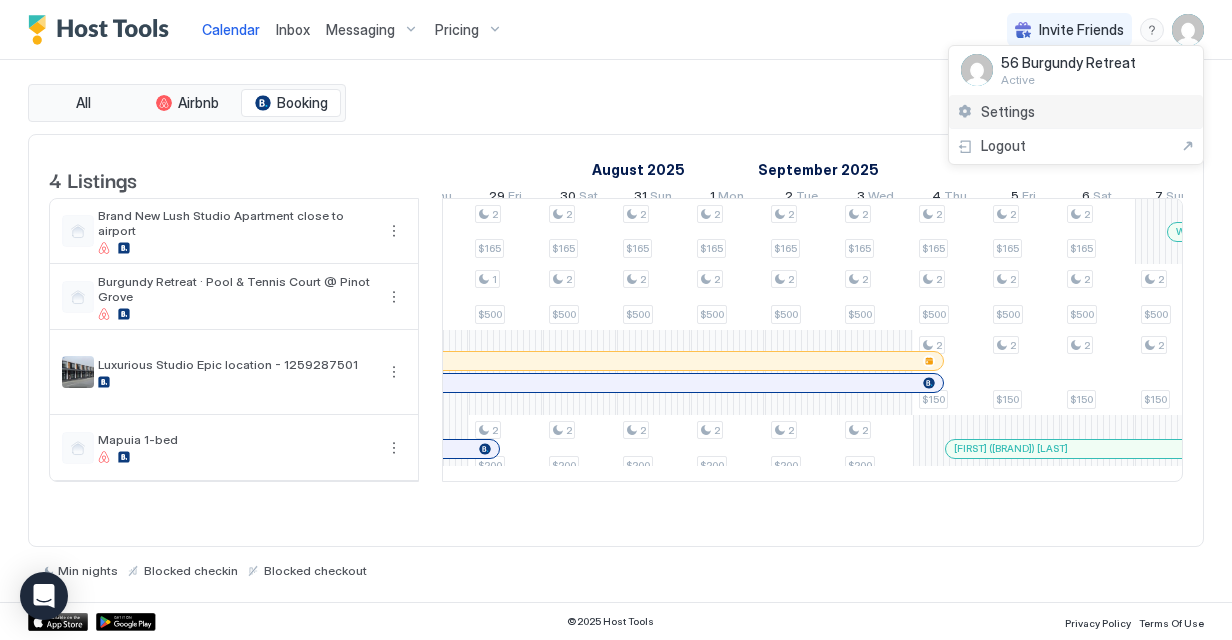 click on "Settings" at bounding box center [1076, 112] 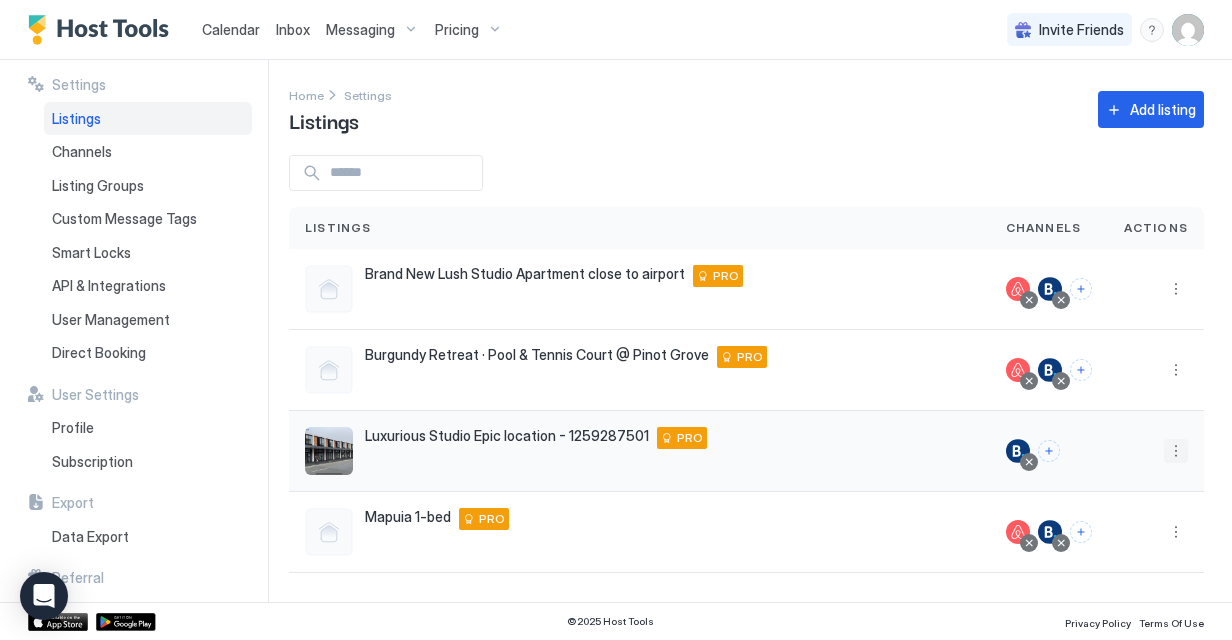 click at bounding box center [1176, 451] 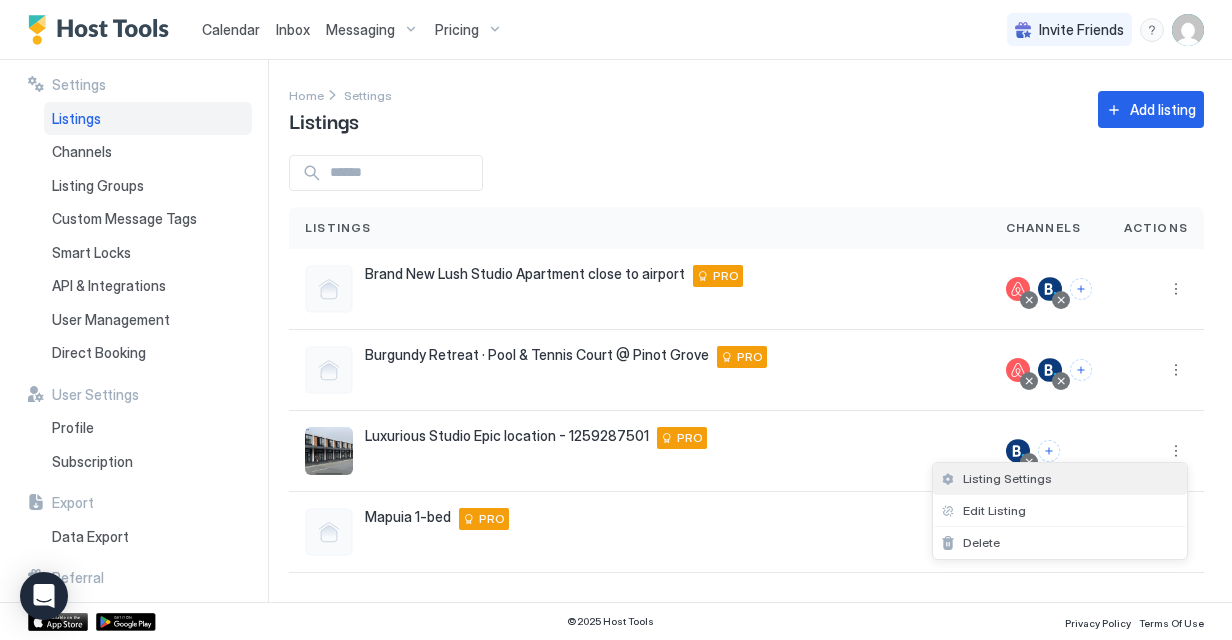 click on "Listing Settings" at bounding box center [1060, 479] 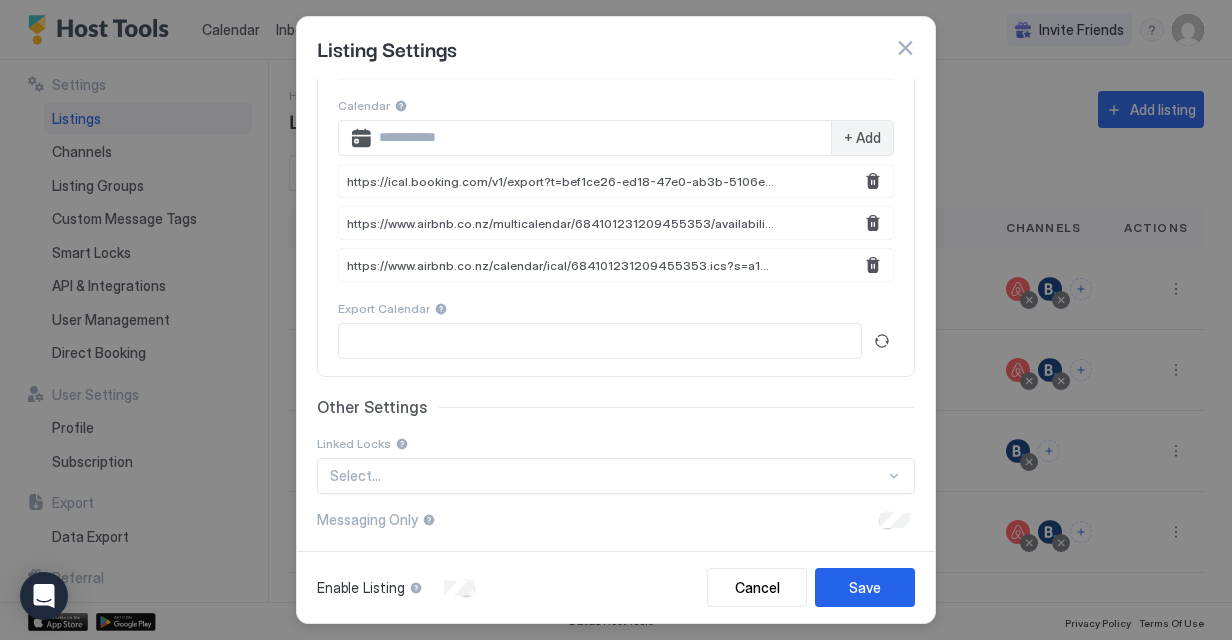 scroll, scrollTop: 512, scrollLeft: 0, axis: vertical 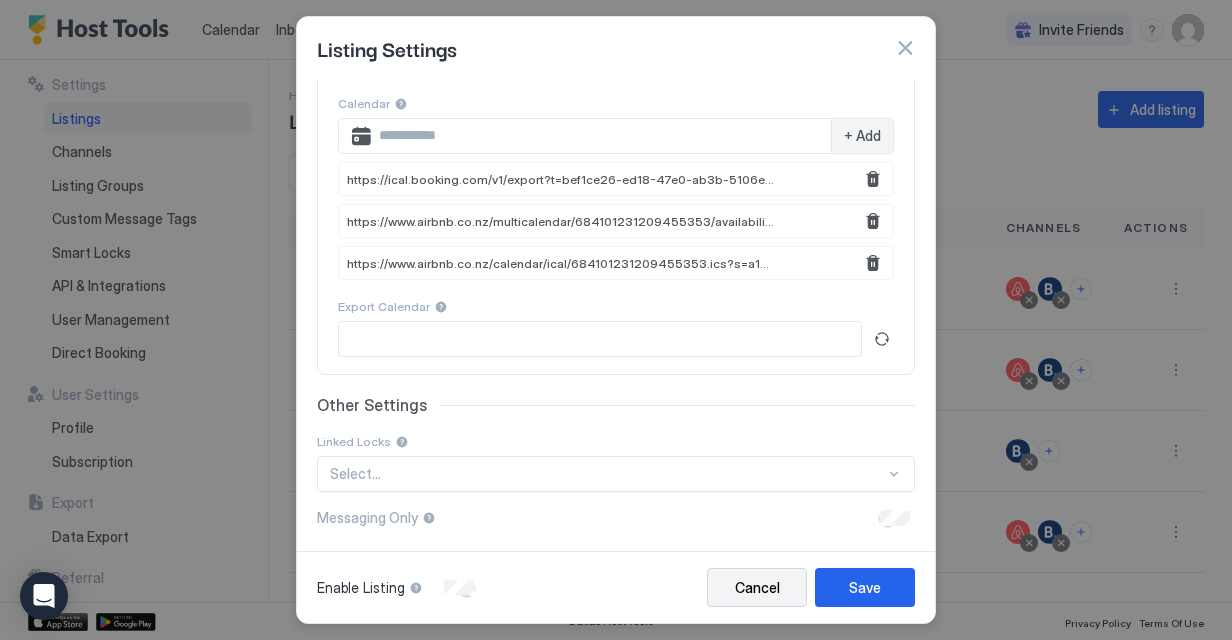click on "Cancel" at bounding box center (757, 587) 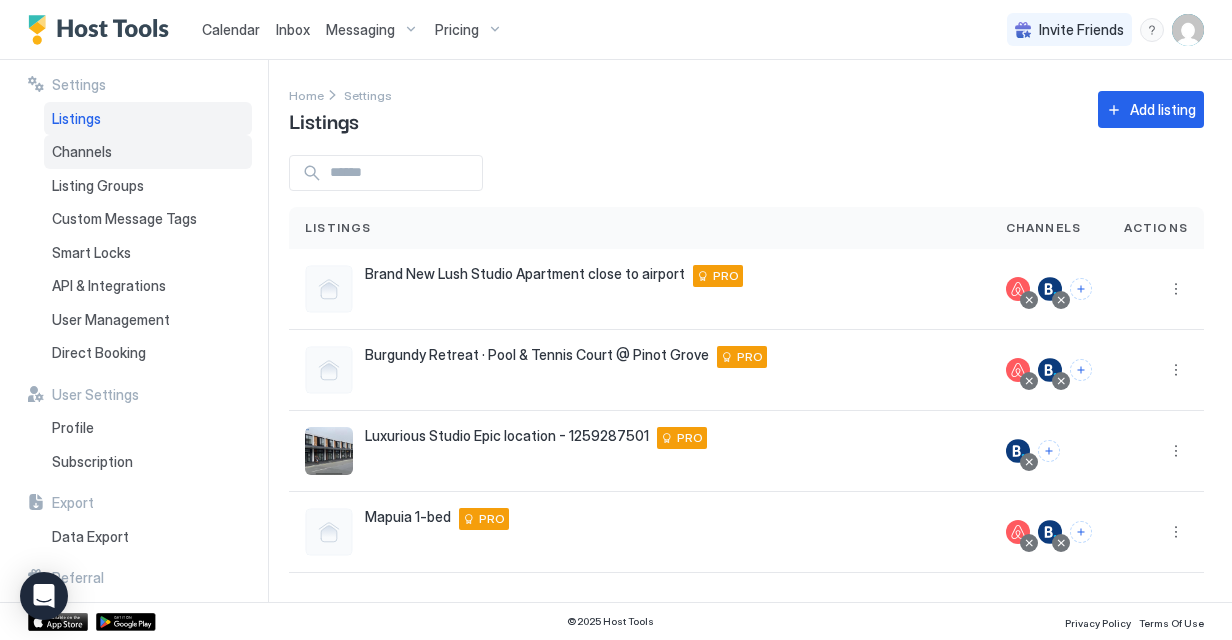 click on "Channels" at bounding box center [82, 152] 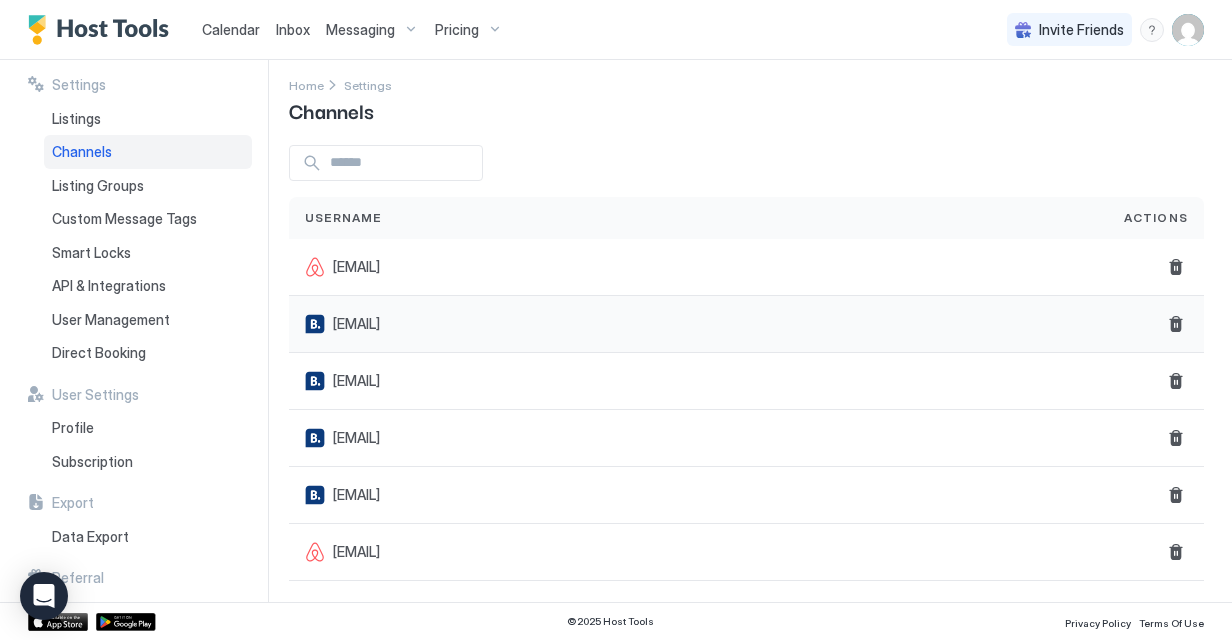 scroll, scrollTop: 0, scrollLeft: 0, axis: both 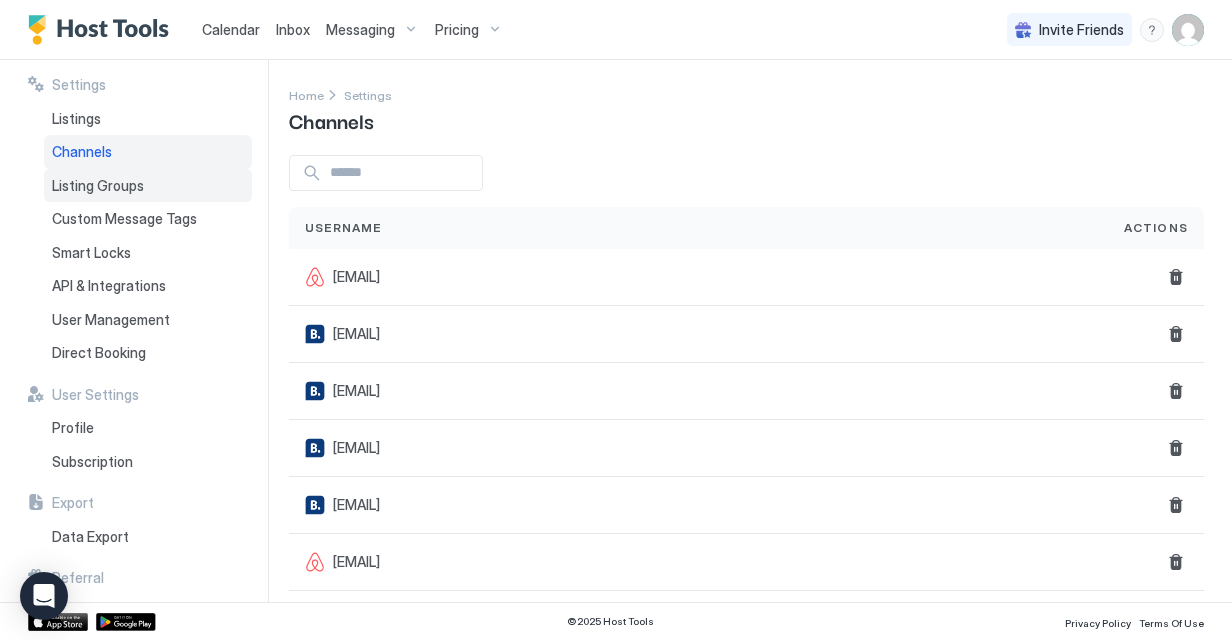 click on "Listing Groups" at bounding box center (98, 186) 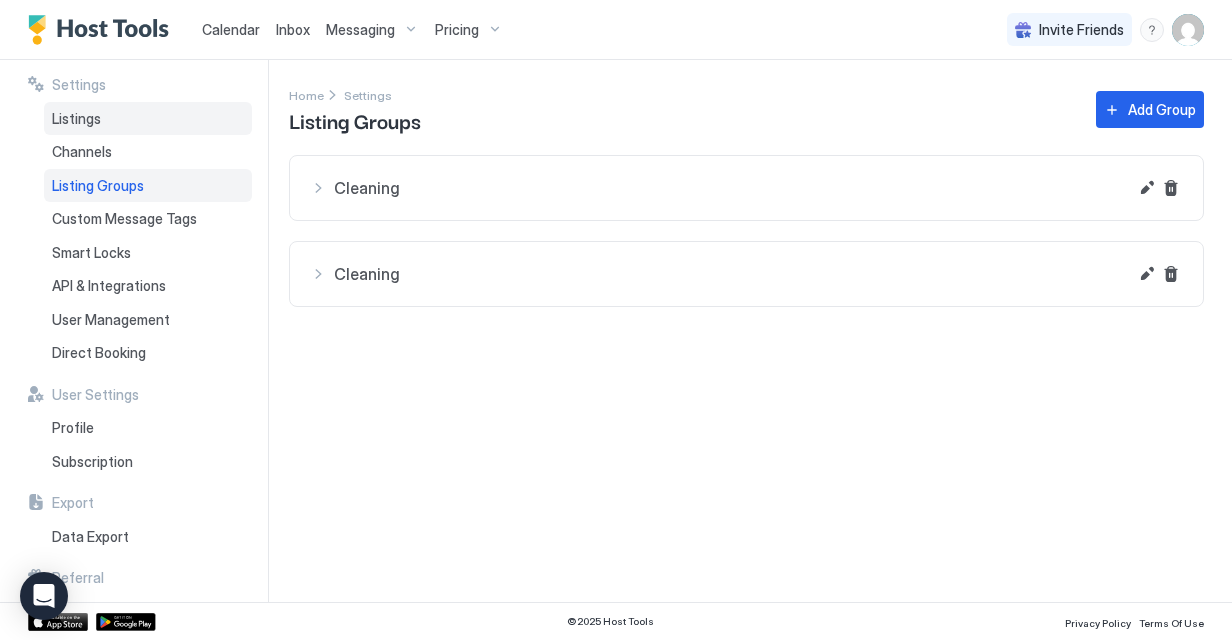 click on "Listings" at bounding box center [148, 119] 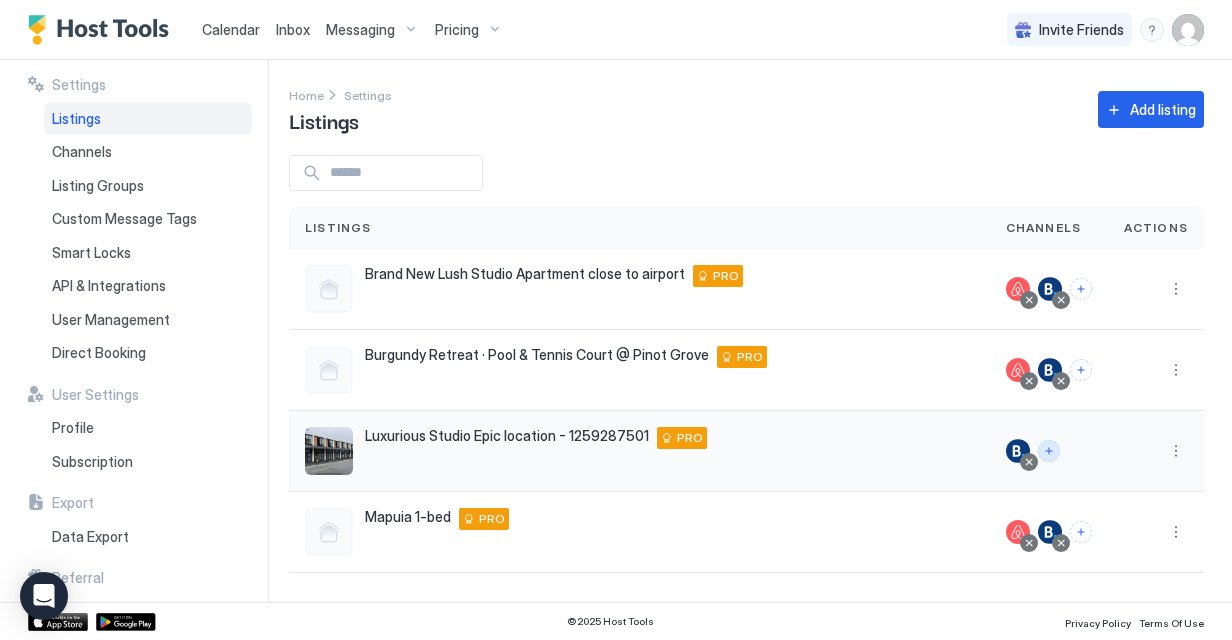 click at bounding box center [1049, 451] 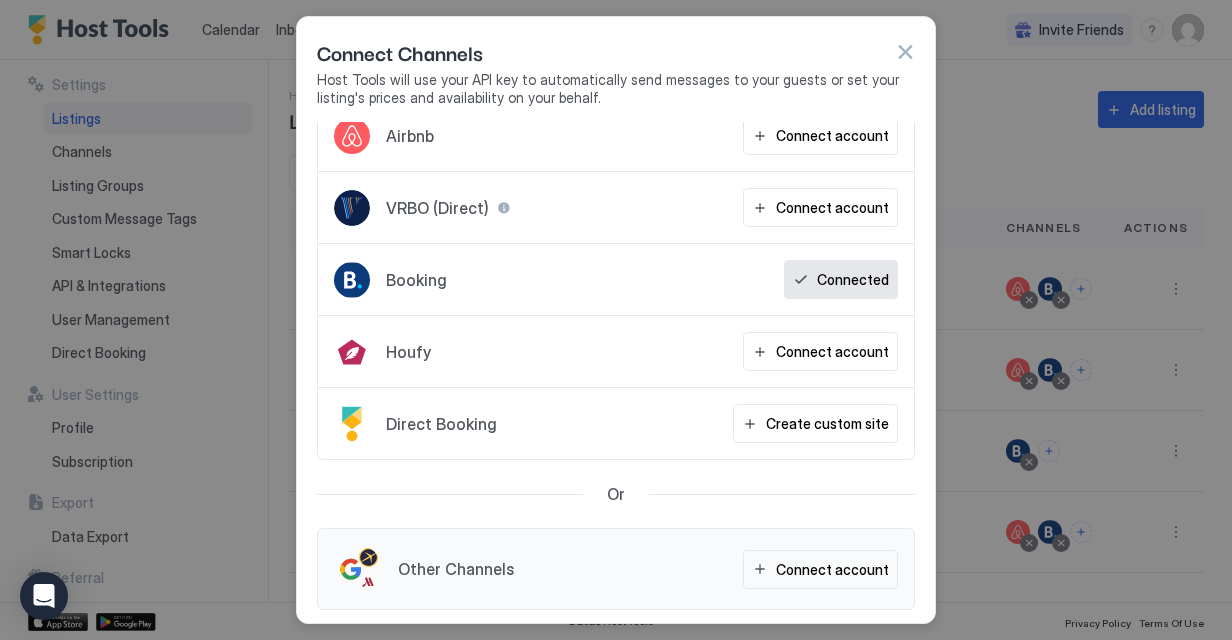 scroll, scrollTop: 0, scrollLeft: 0, axis: both 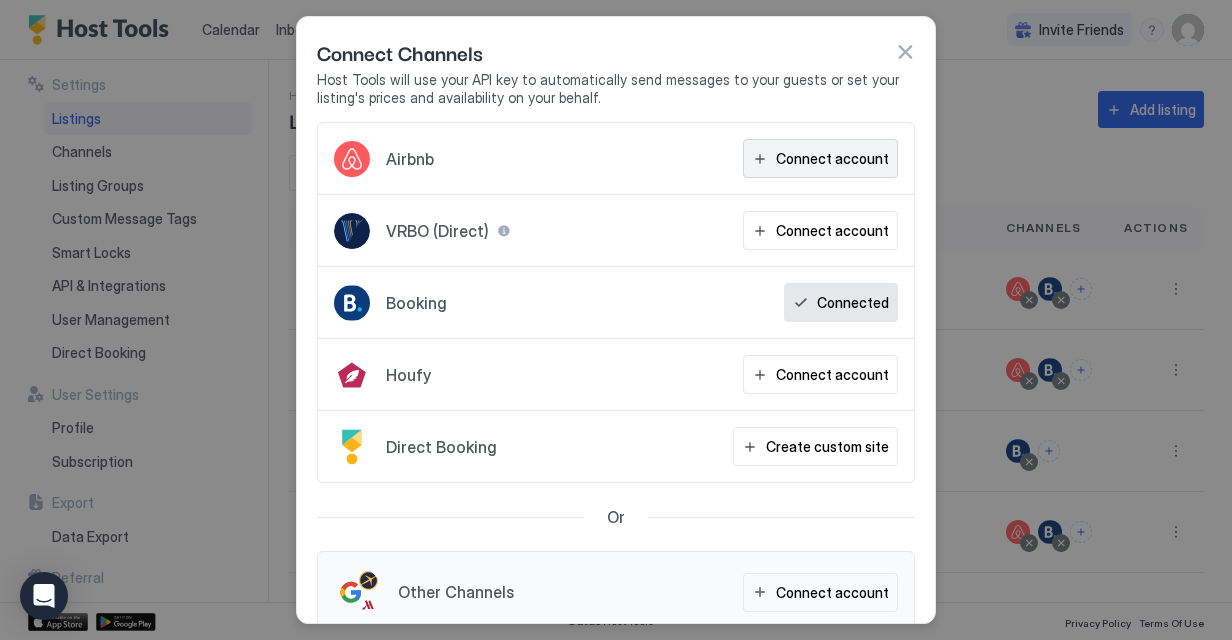 click on "Connect account" at bounding box center (832, 158) 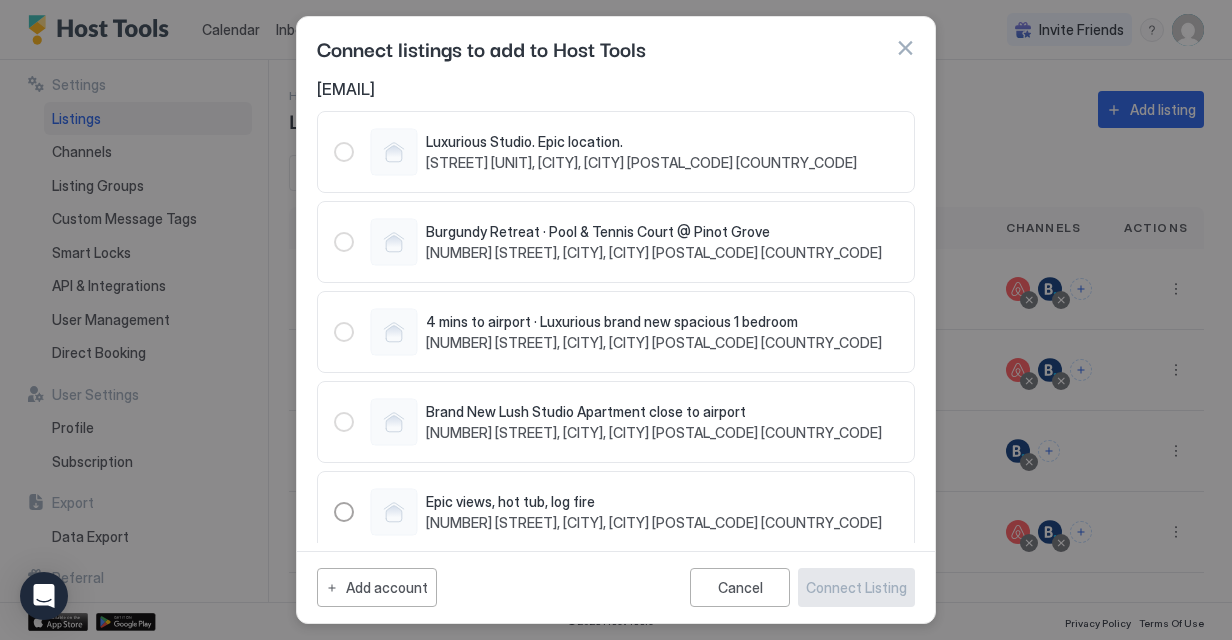 click on "Luxurious Studio. Epic location. [NUMBER] [STREET] [UNIT], [CITY], [CITY] [POSTAL_CODE] [COUNTRY]" at bounding box center [616, 152] 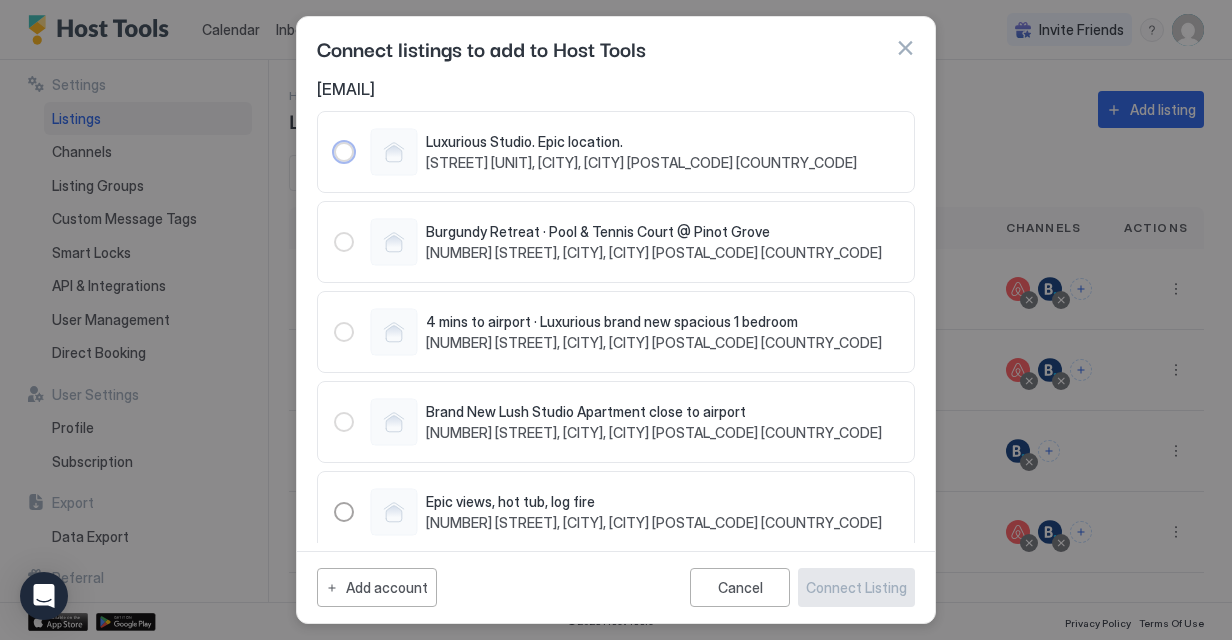 click at bounding box center [344, 152] 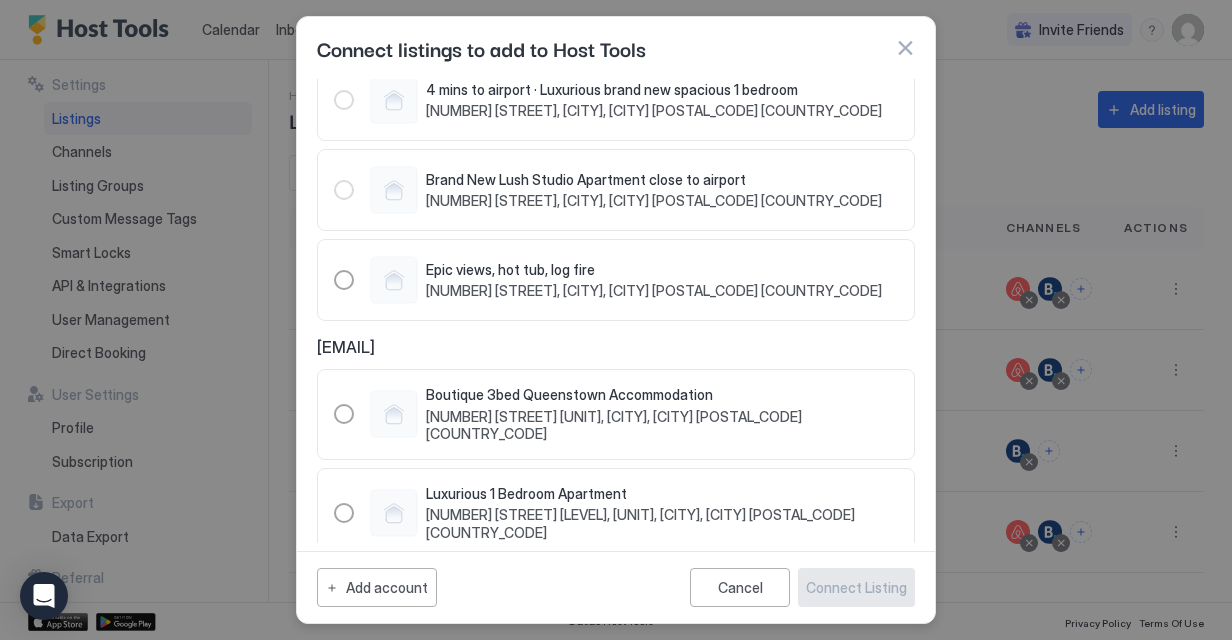 scroll, scrollTop: 243, scrollLeft: 0, axis: vertical 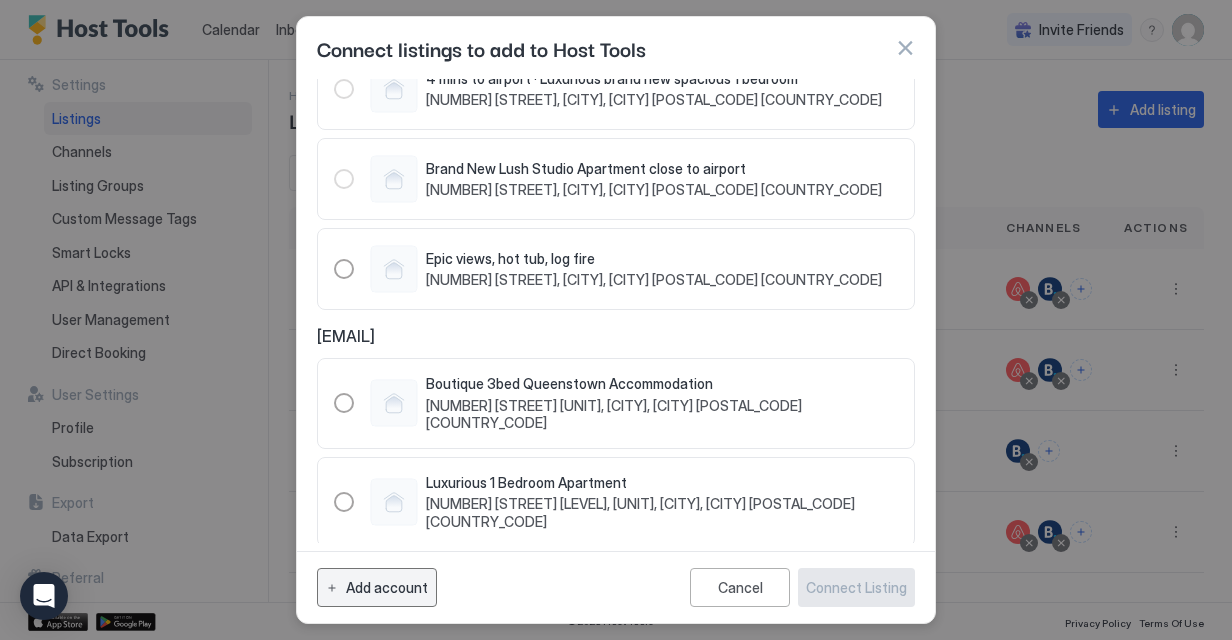 click on "Add account" at bounding box center (387, 587) 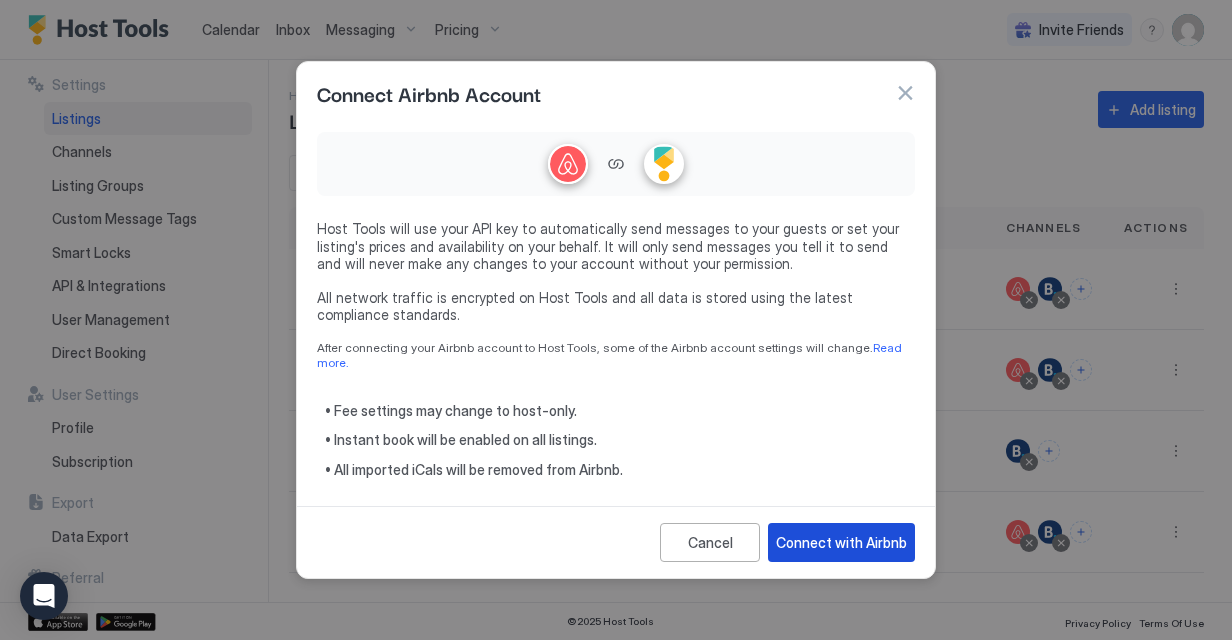 click on "Connect with Airbnb" at bounding box center [841, 542] 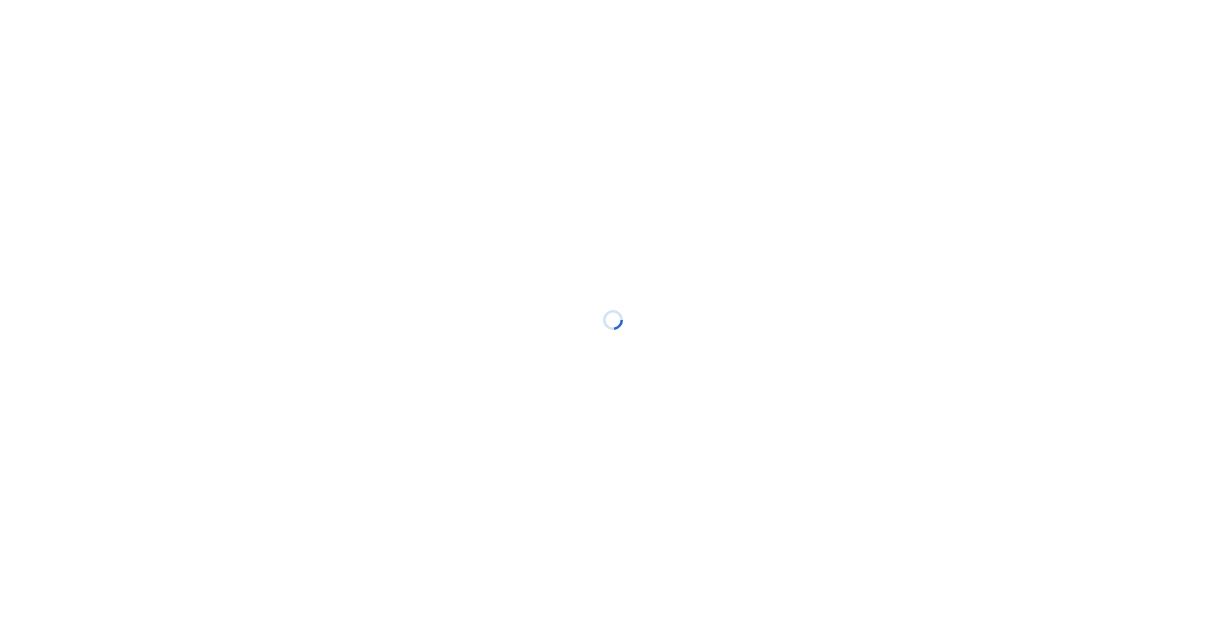scroll, scrollTop: 0, scrollLeft: 0, axis: both 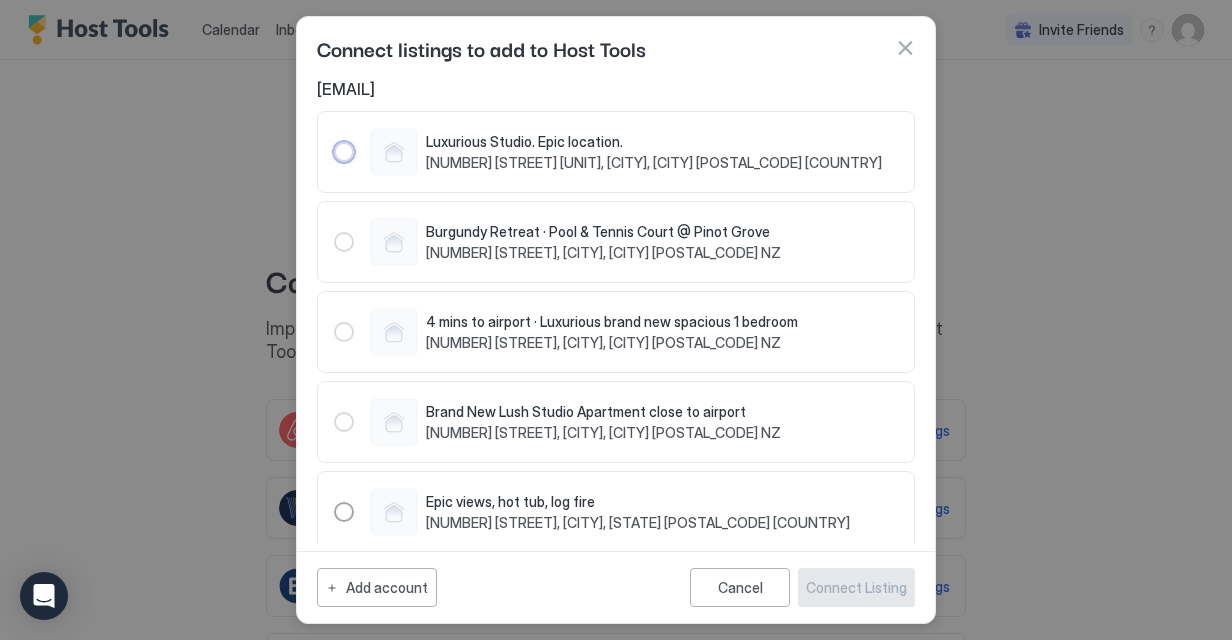 click at bounding box center [344, 152] 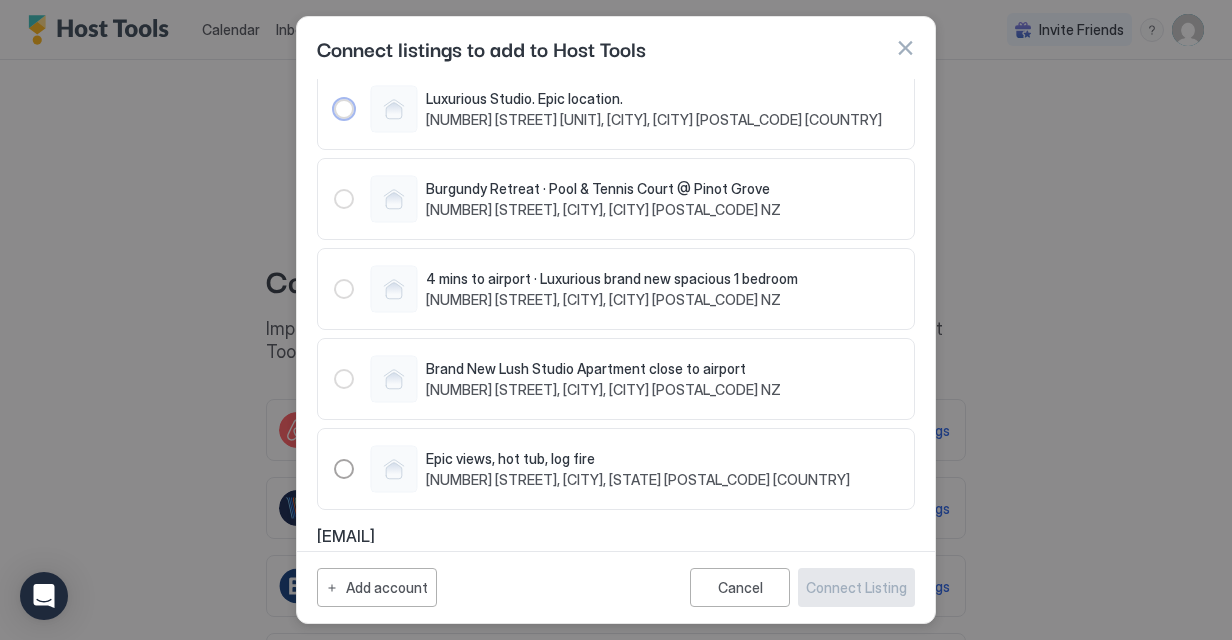 scroll, scrollTop: 0, scrollLeft: 0, axis: both 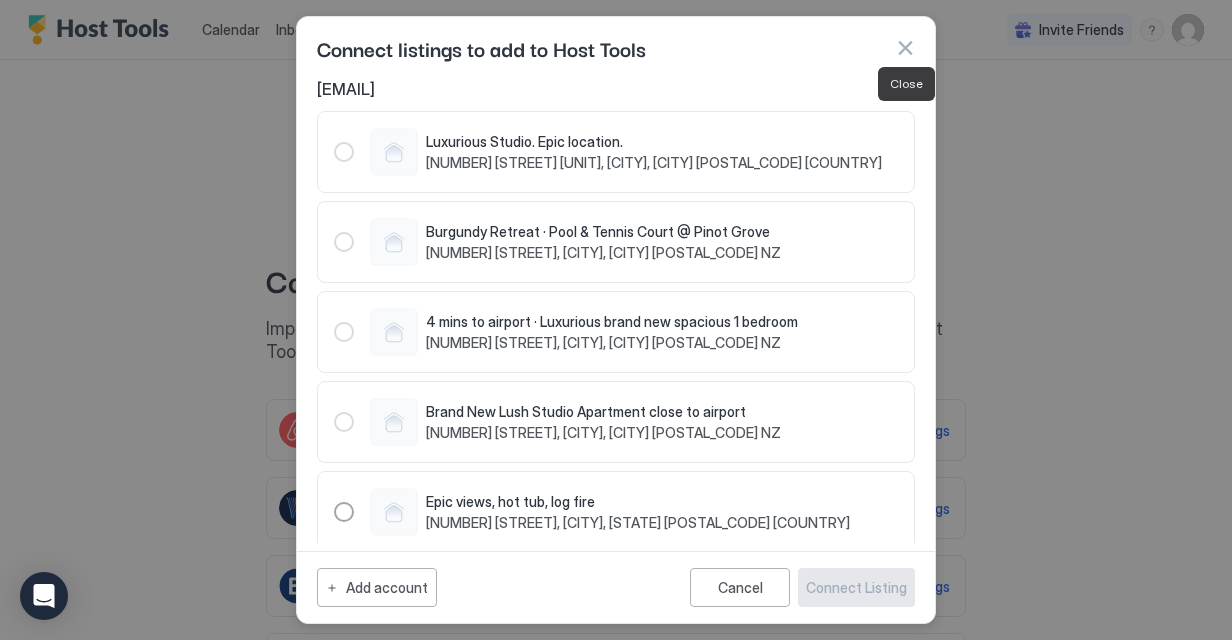 click at bounding box center [905, 48] 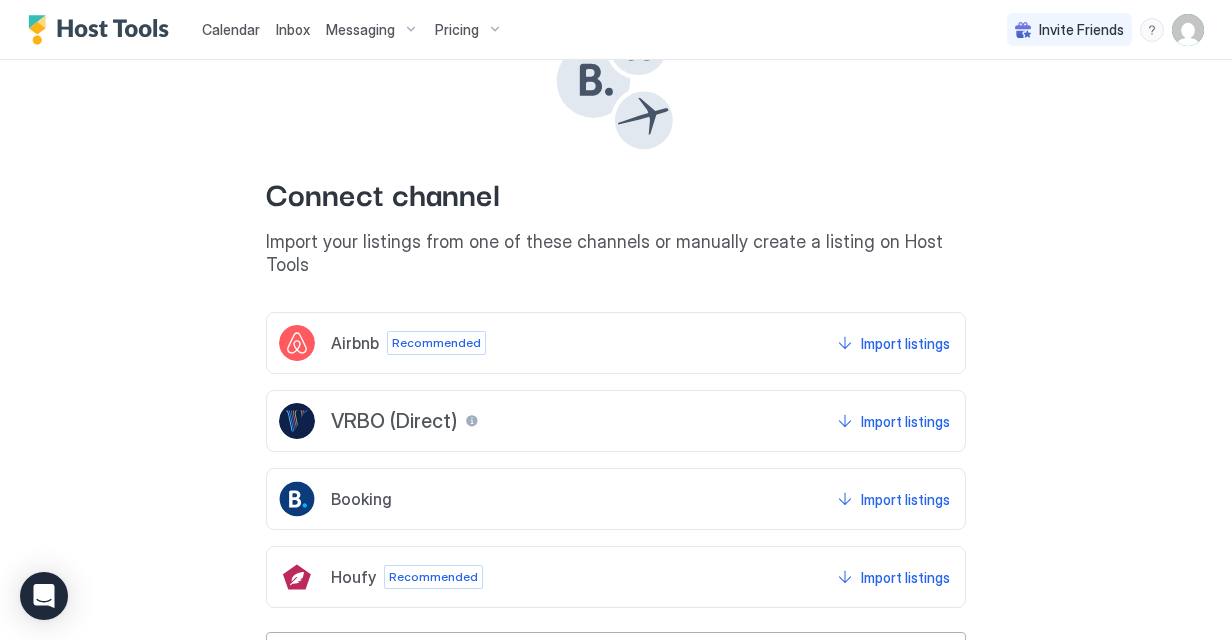 scroll, scrollTop: 148, scrollLeft: 0, axis: vertical 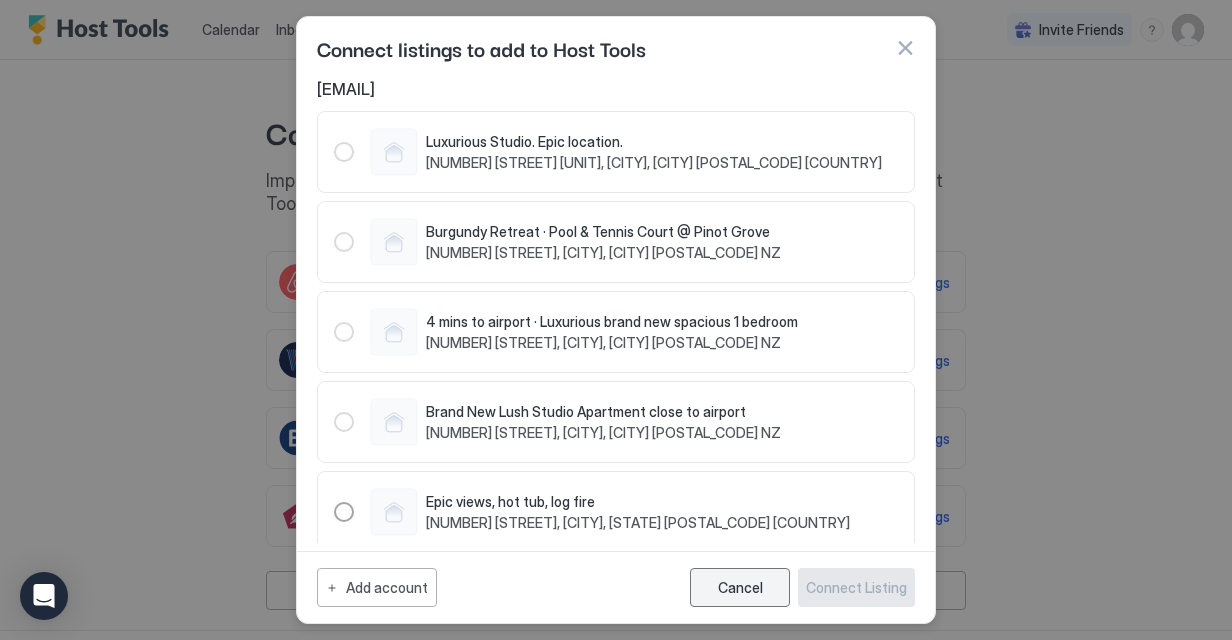 click on "Cancel" at bounding box center [740, 587] 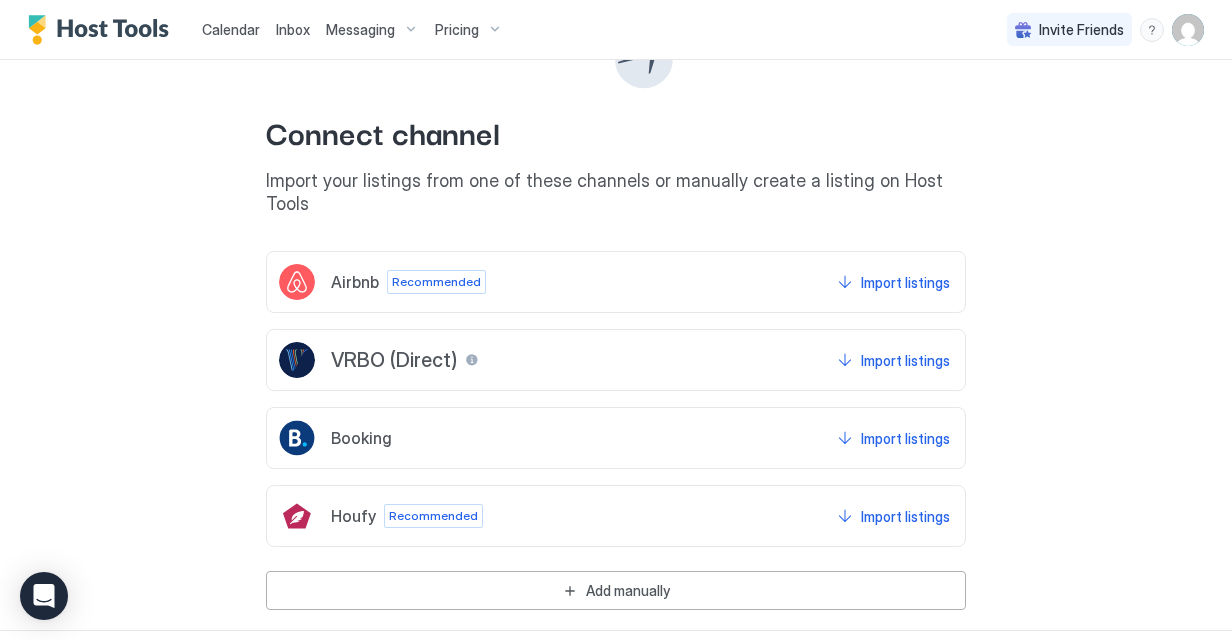 click on "Calendar" at bounding box center (231, 29) 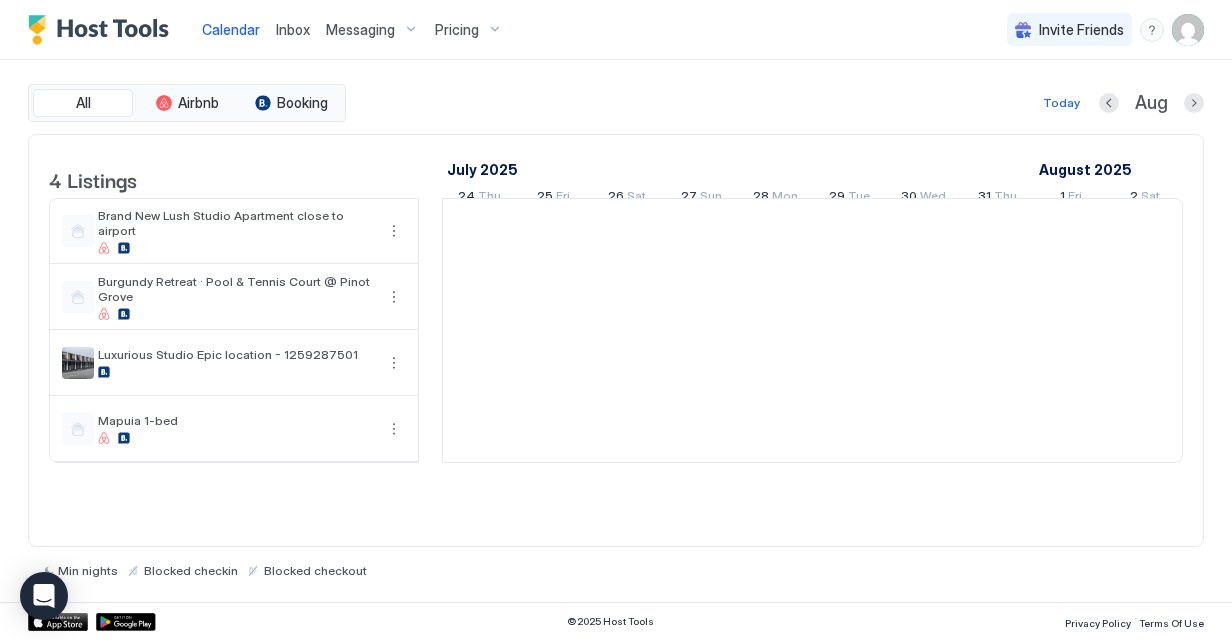 scroll, scrollTop: 0, scrollLeft: 1111, axis: horizontal 